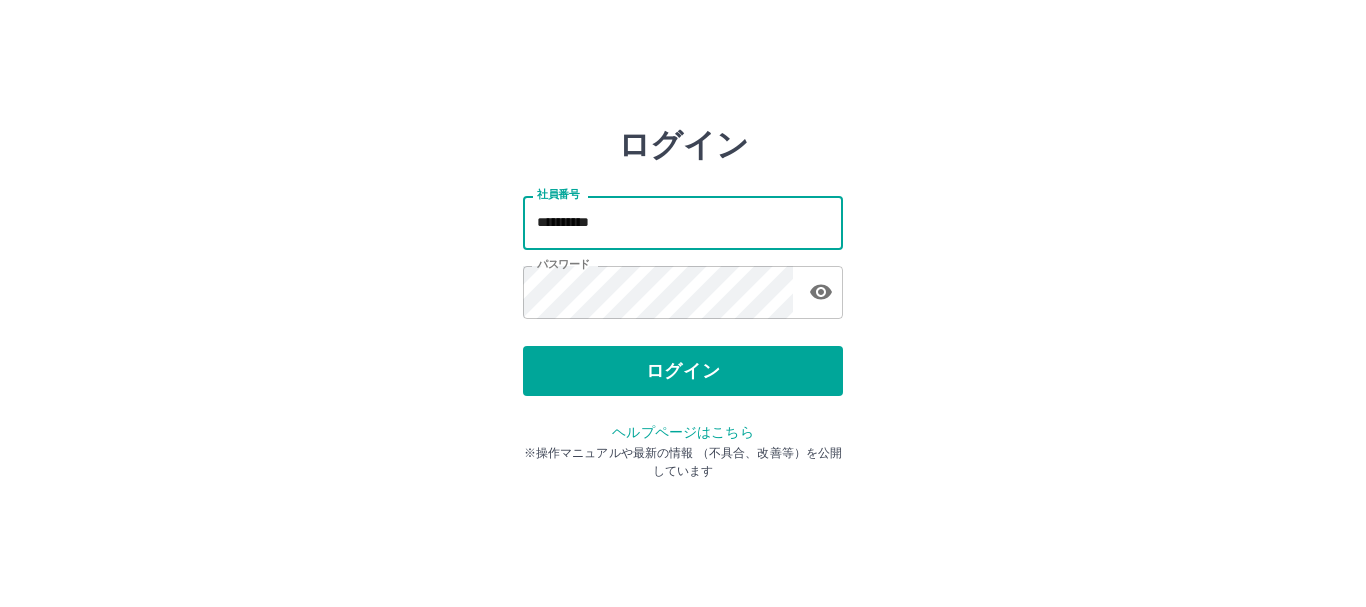 scroll, scrollTop: 0, scrollLeft: 0, axis: both 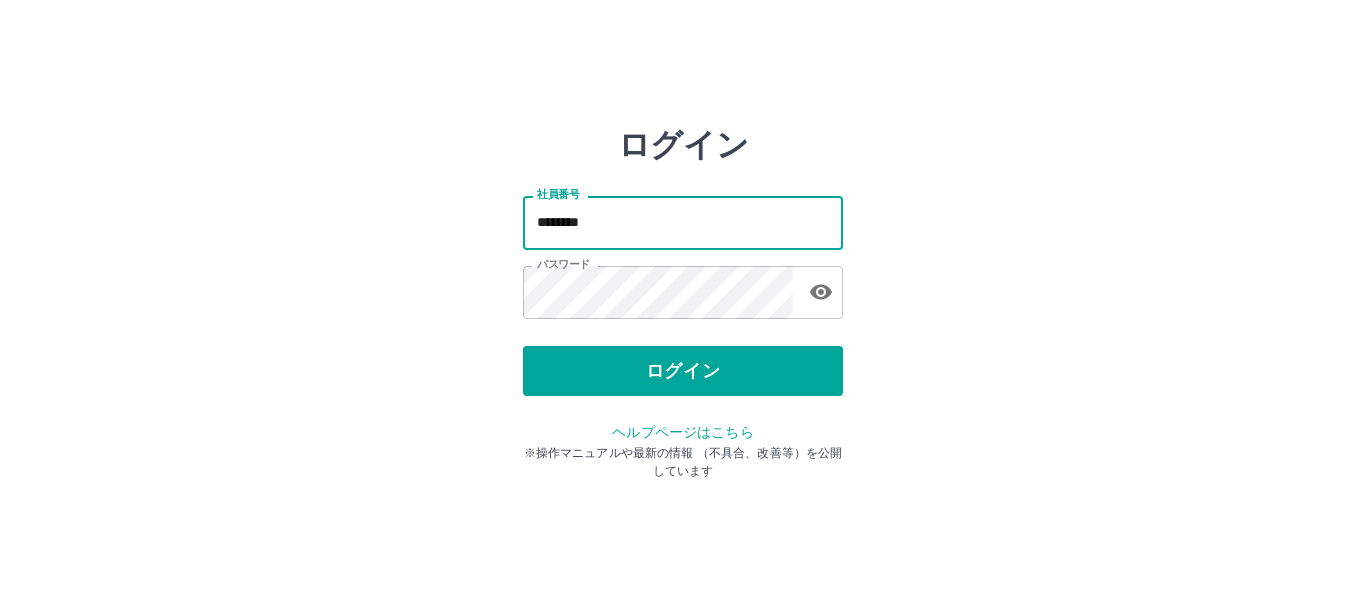 click on "********" at bounding box center [683, 222] 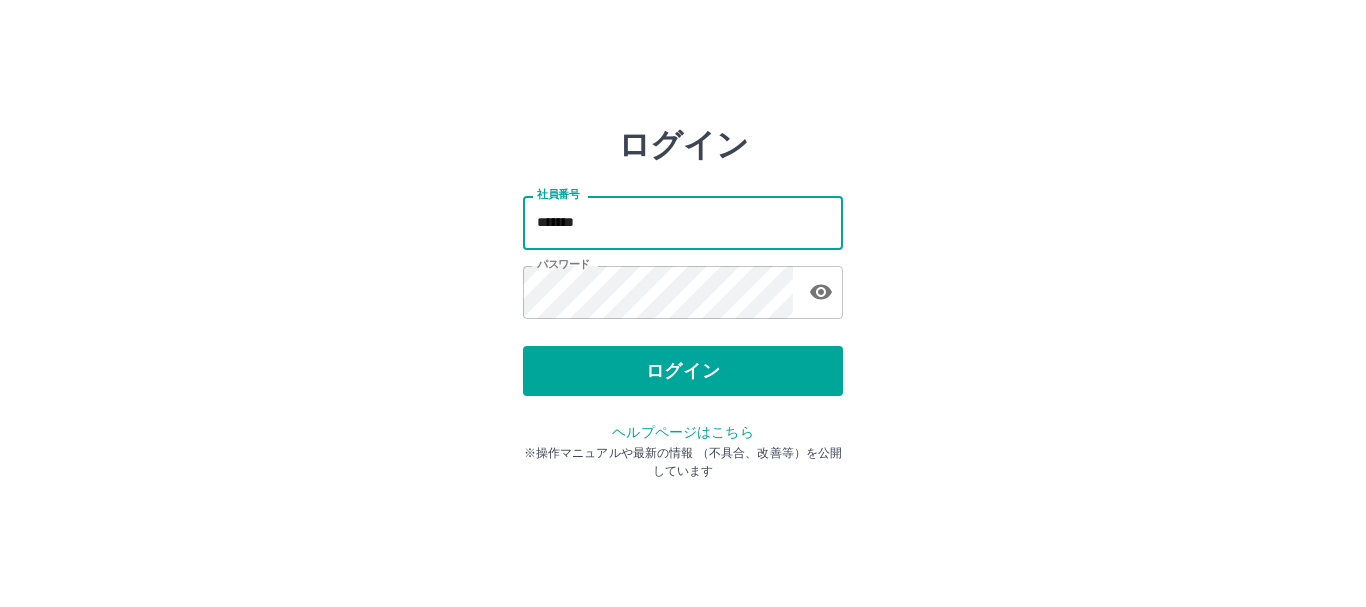 type on "*******" 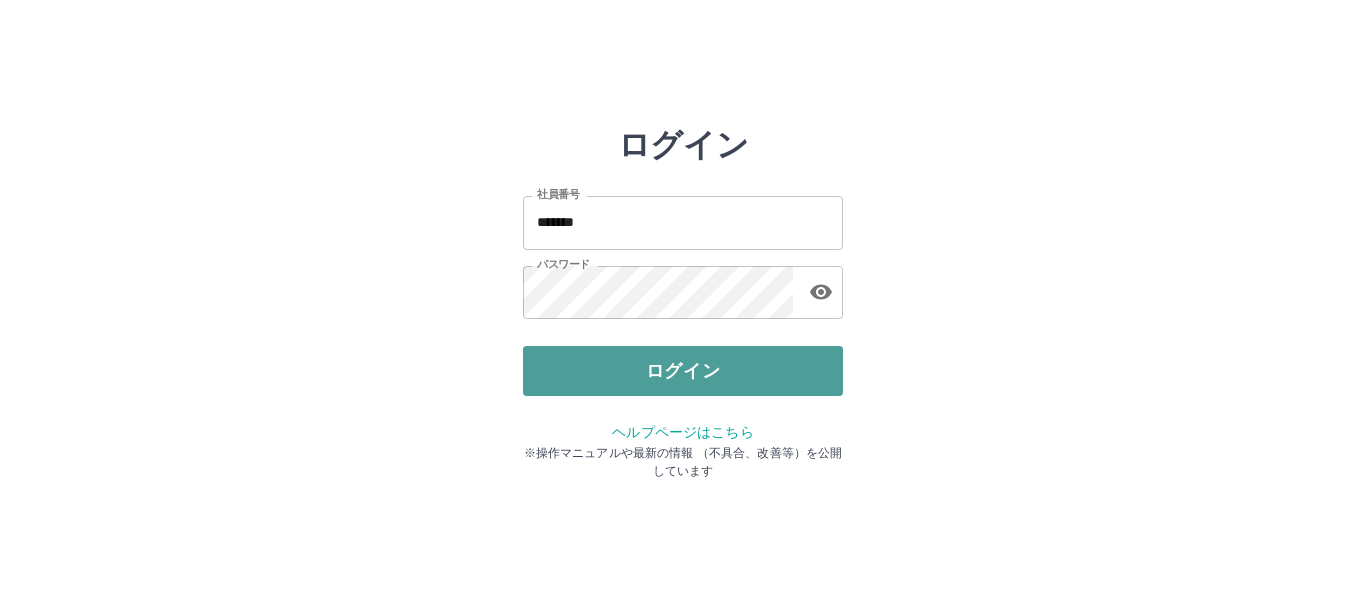click on "ログイン" at bounding box center (683, 371) 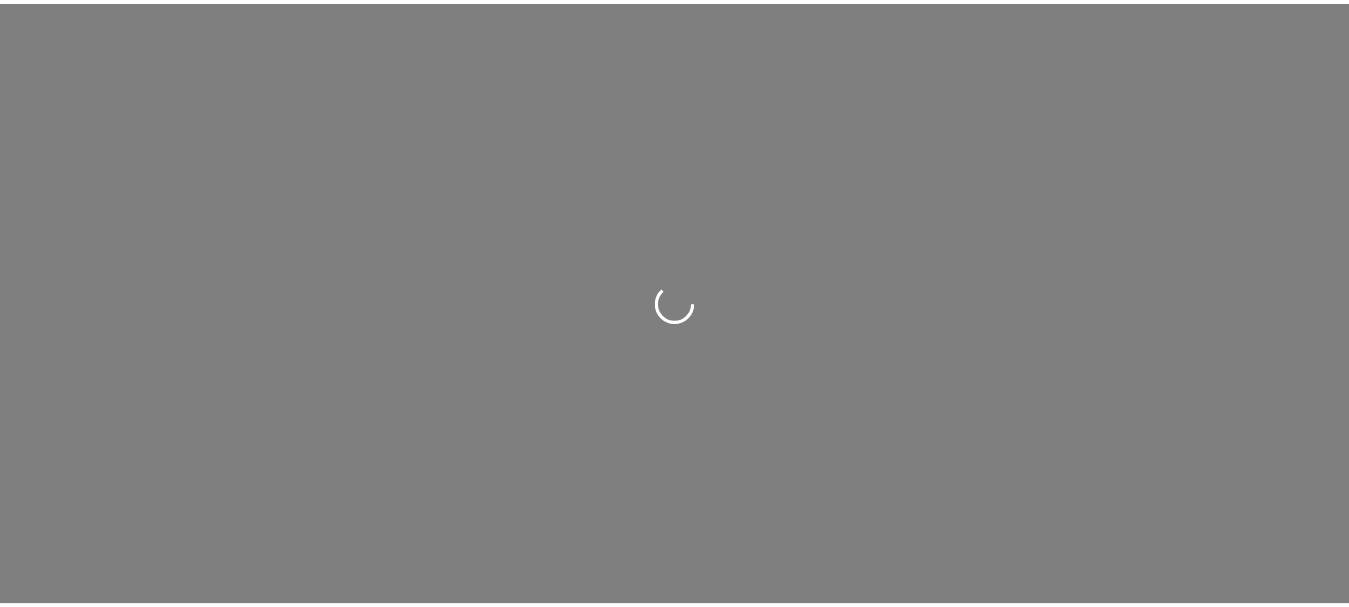 scroll, scrollTop: 0, scrollLeft: 0, axis: both 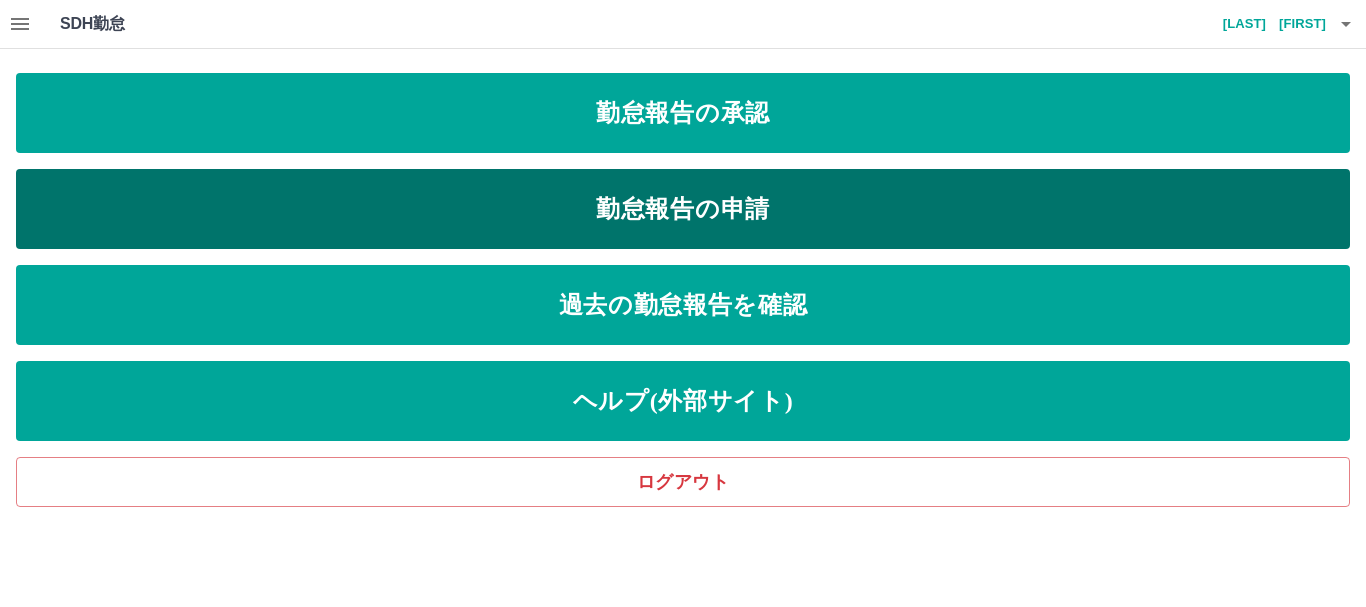 click on "勤怠報告の申請" at bounding box center (683, 209) 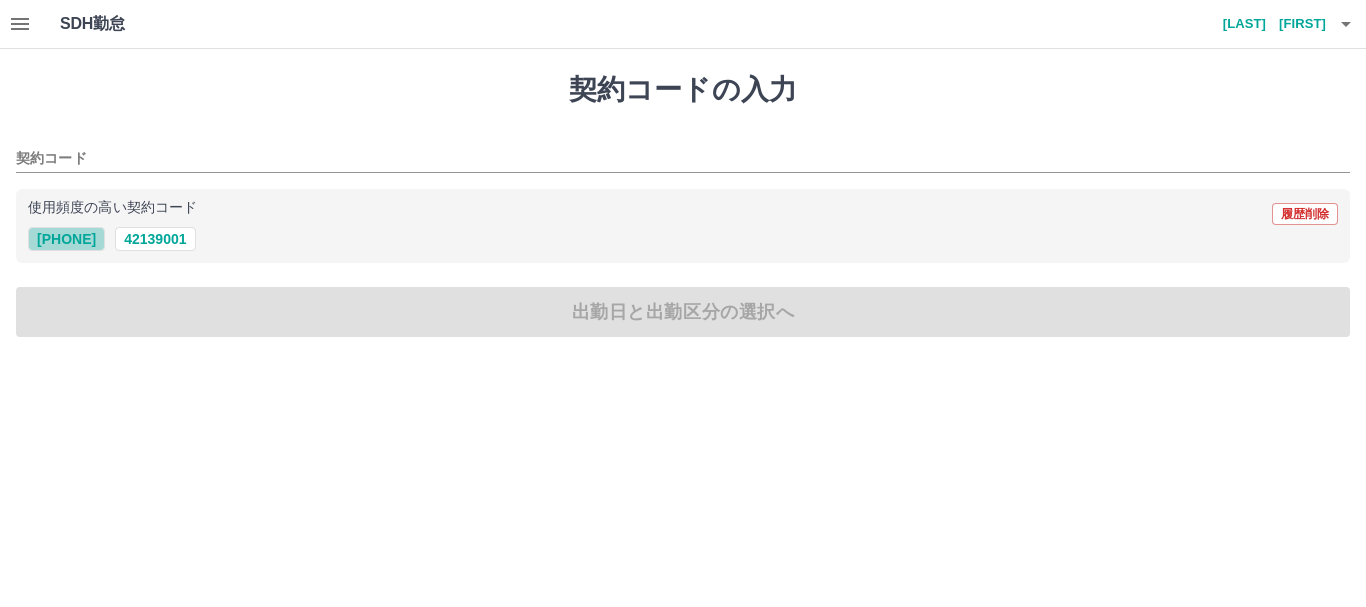 click on "[PHONE]" at bounding box center (66, 239) 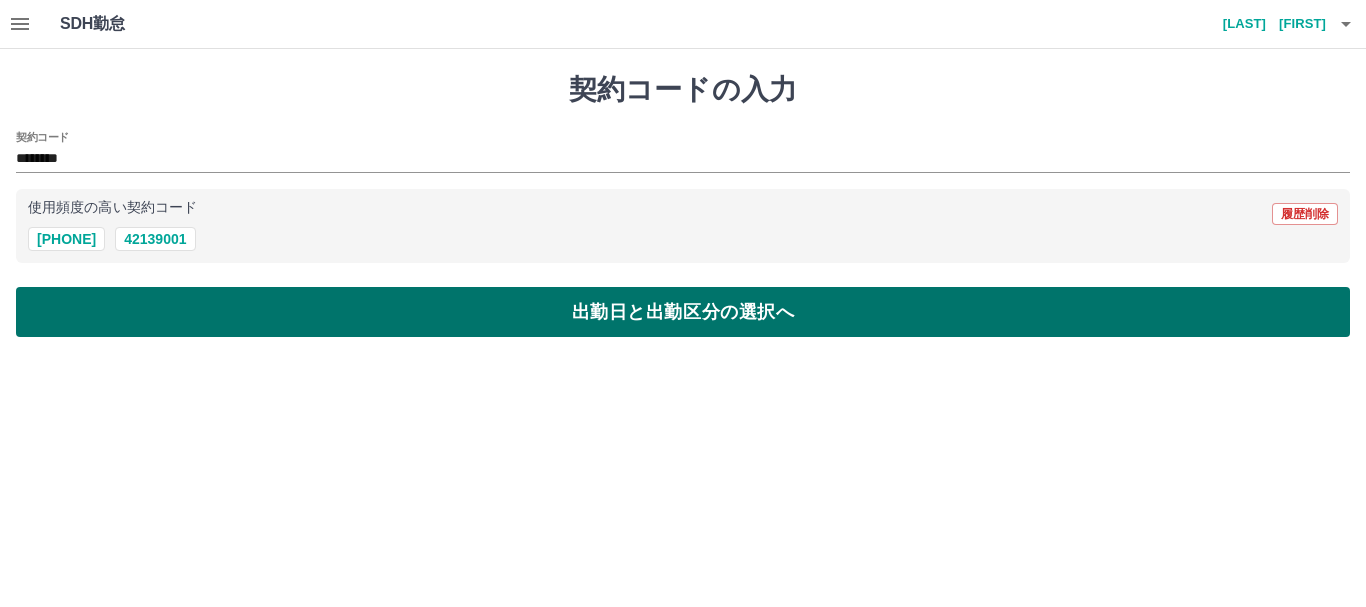 click on "出勤日と出勤区分の選択へ" at bounding box center [683, 312] 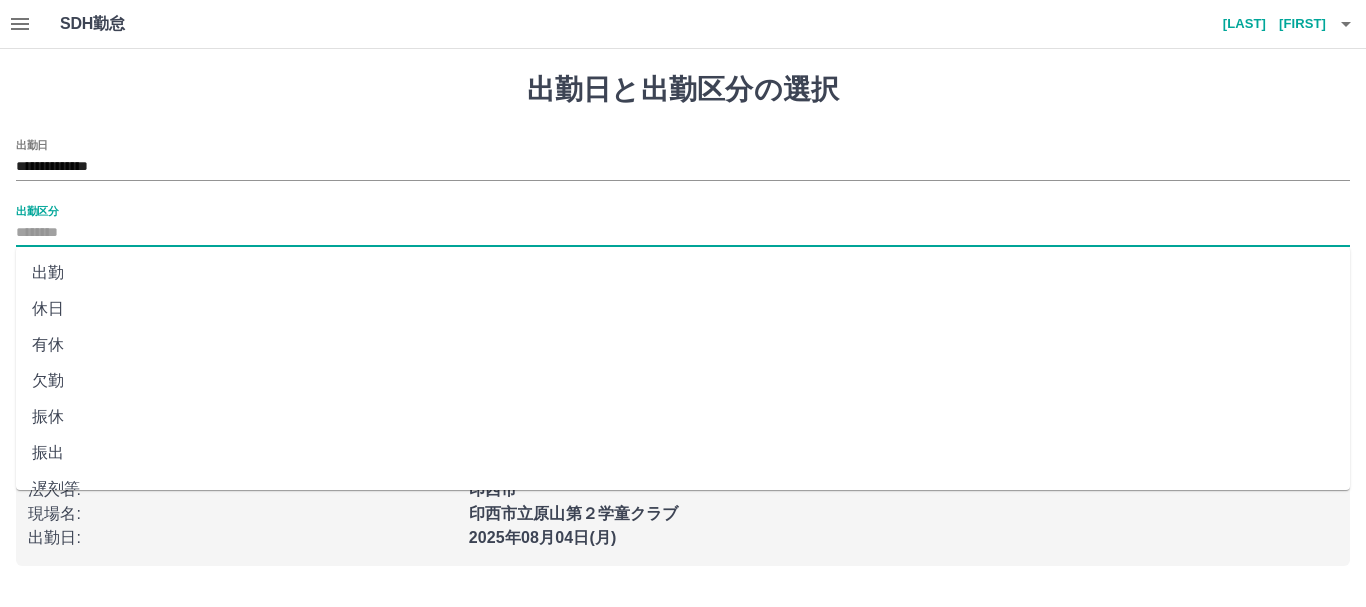 click on "出勤区分" at bounding box center [683, 233] 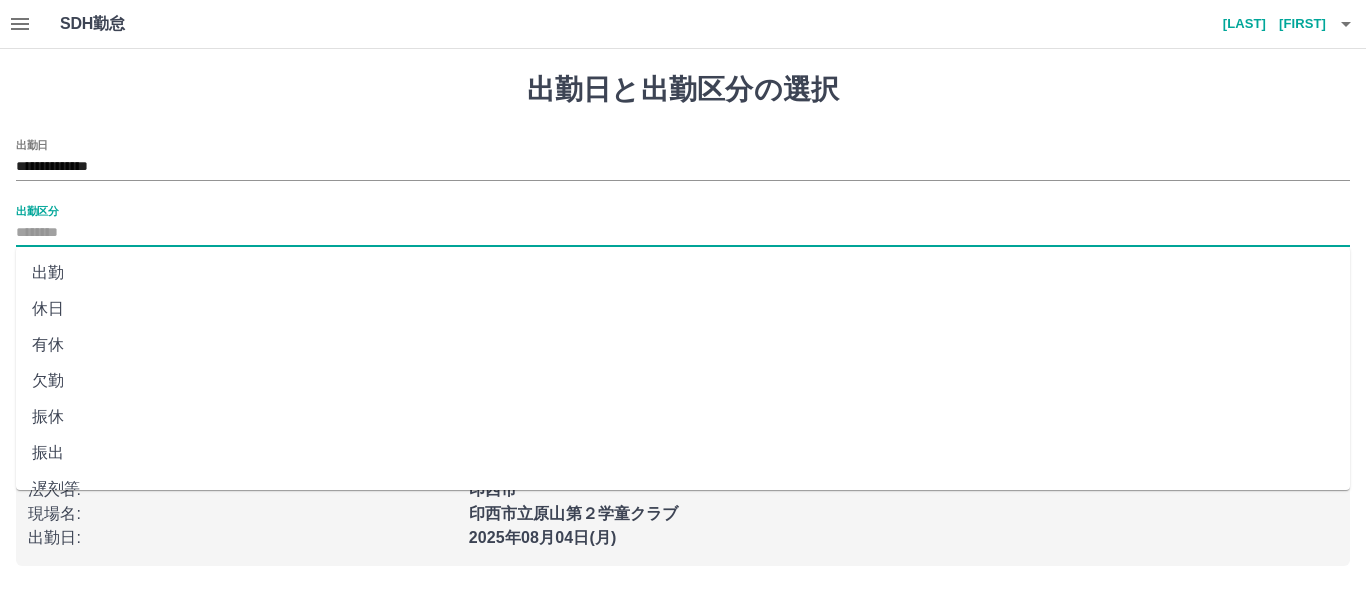 click on "出勤" at bounding box center [683, 273] 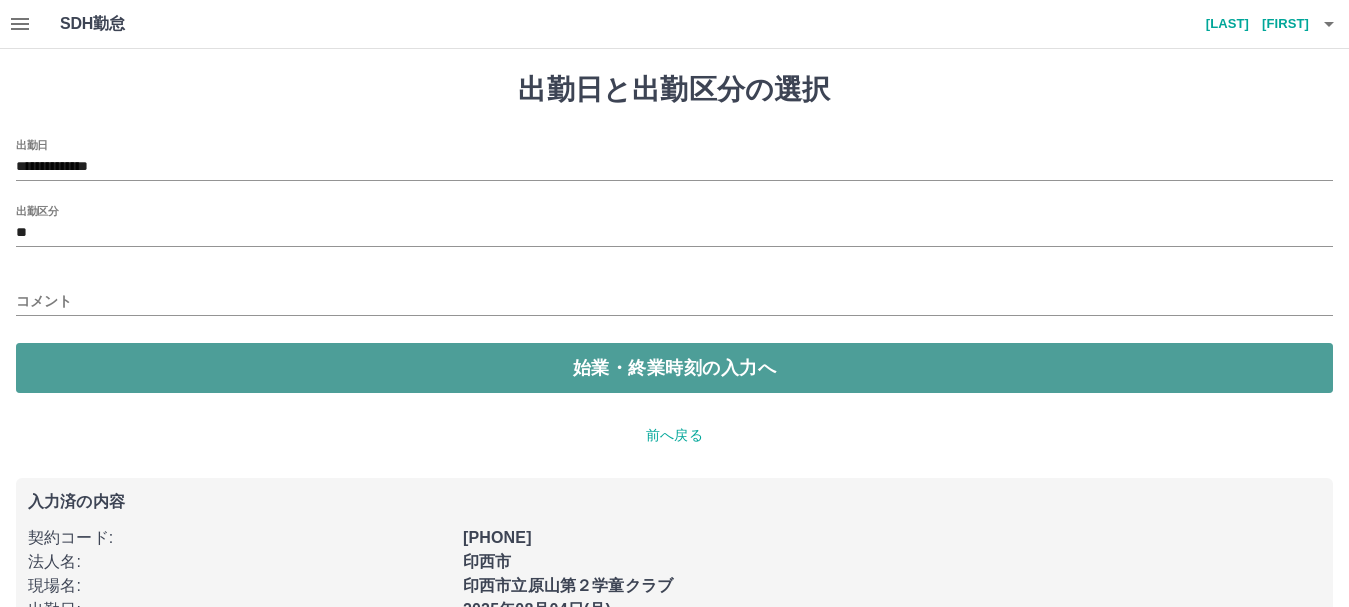 click on "始業・終業時刻の入力へ" at bounding box center [674, 368] 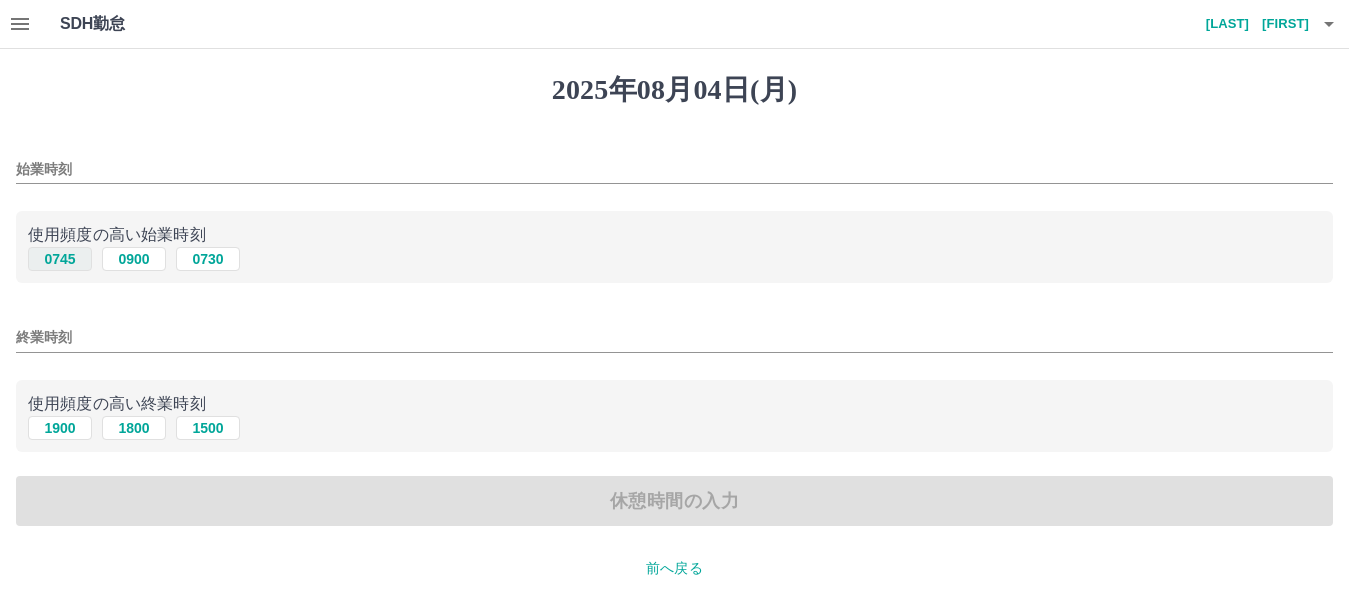 click on "0745" at bounding box center (60, 259) 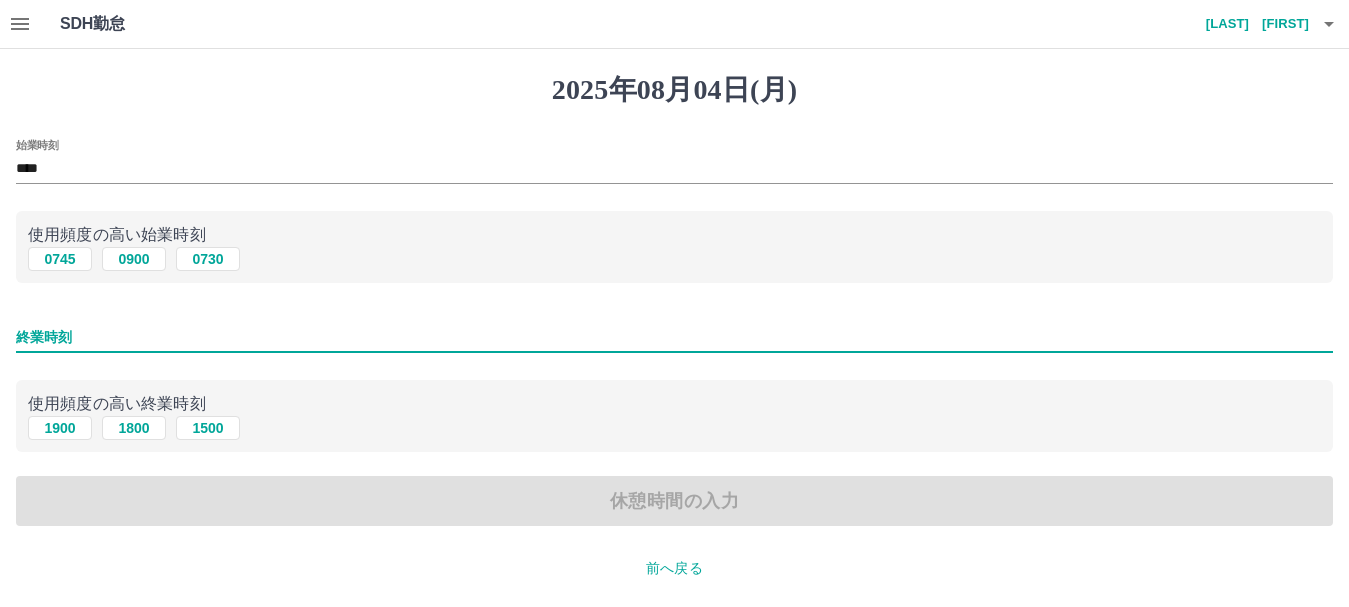 click on "終業時刻" at bounding box center (674, 337) 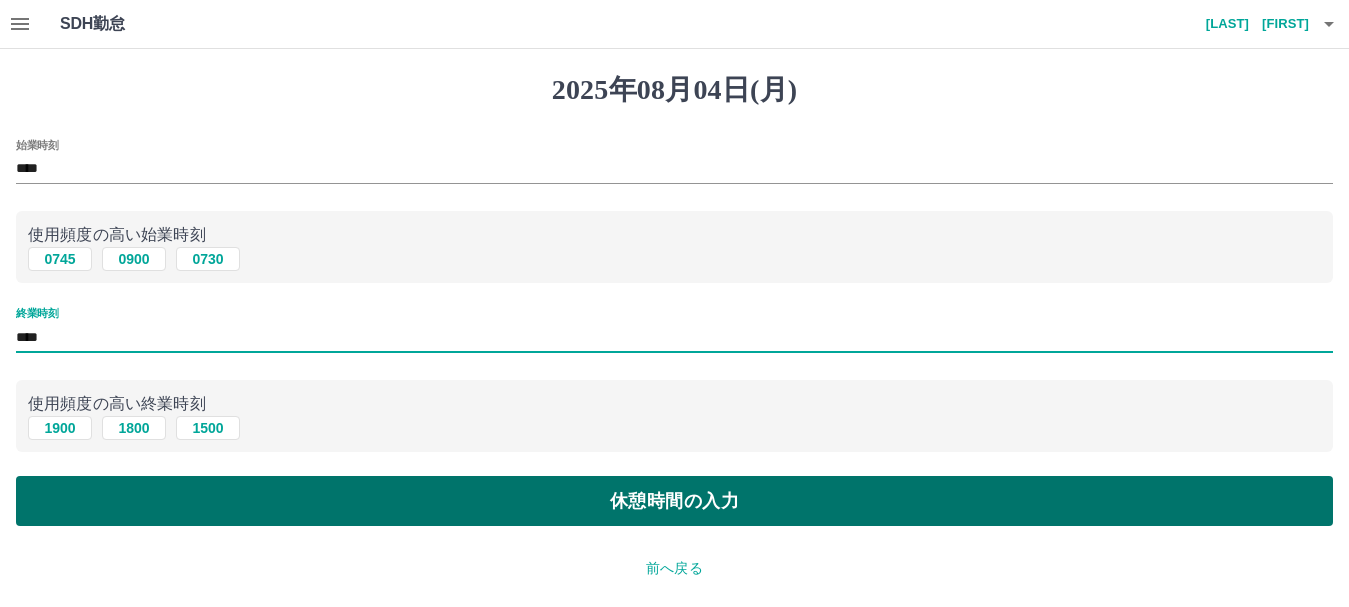 type on "****" 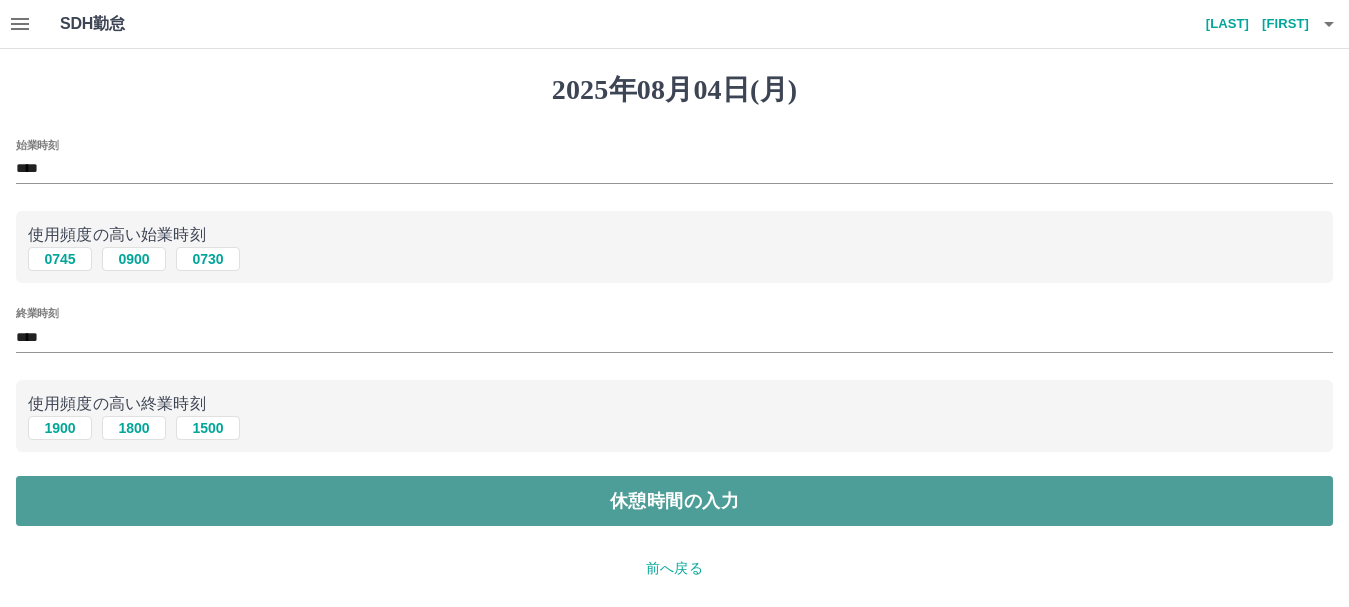 click on "休憩時間の入力" at bounding box center [674, 501] 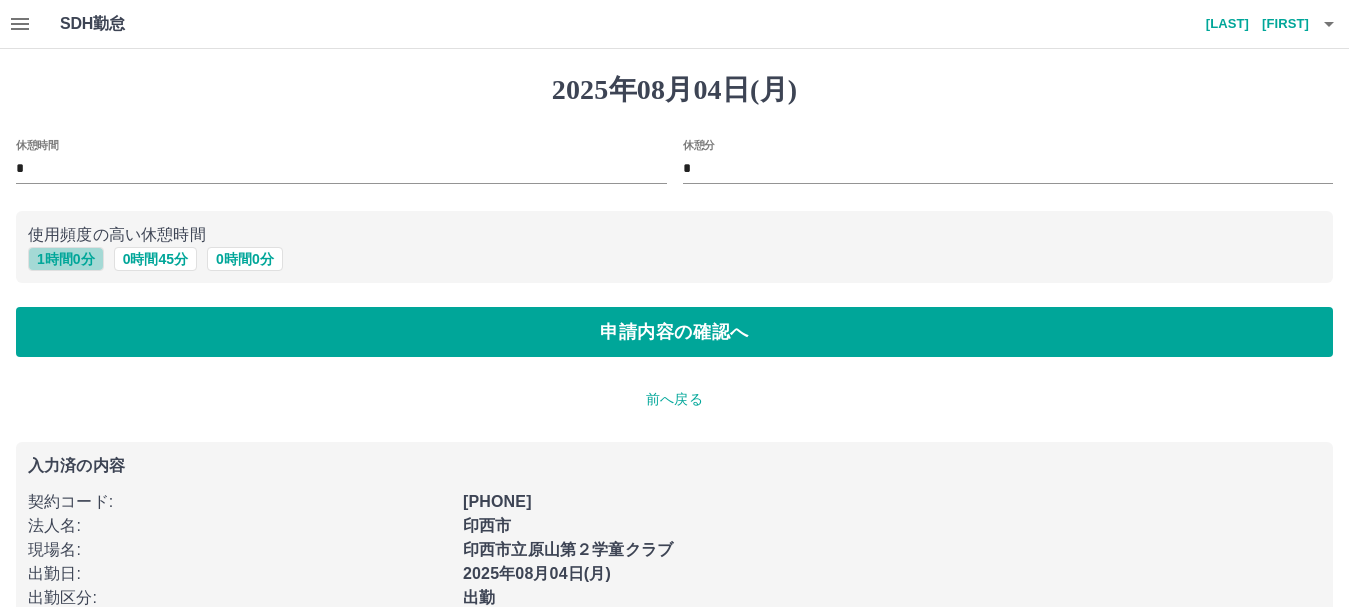 click on "1 時間 0 分" at bounding box center (66, 259) 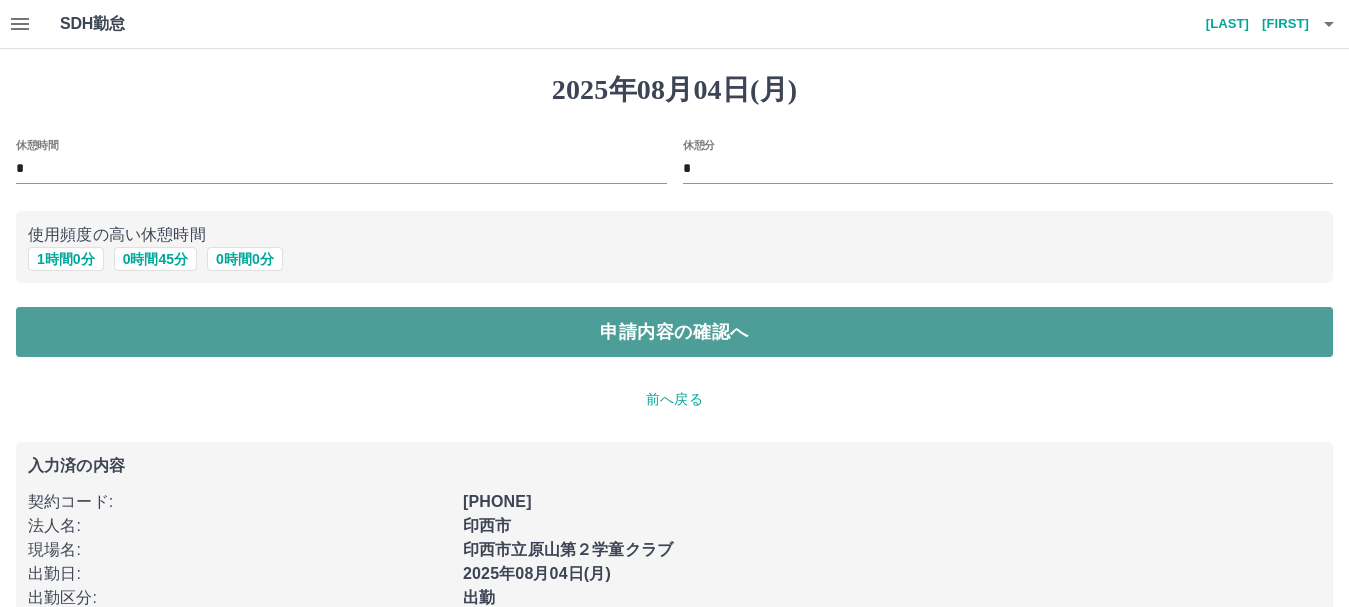 click on "申請内容の確認へ" at bounding box center (674, 332) 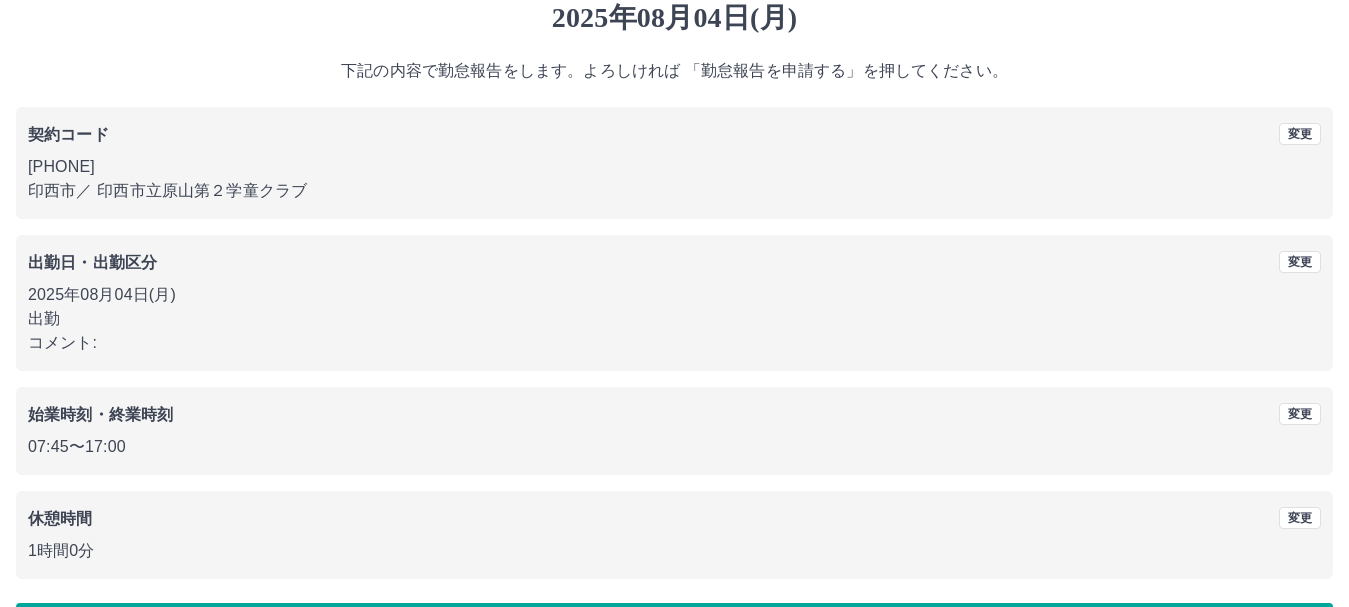 scroll, scrollTop: 142, scrollLeft: 0, axis: vertical 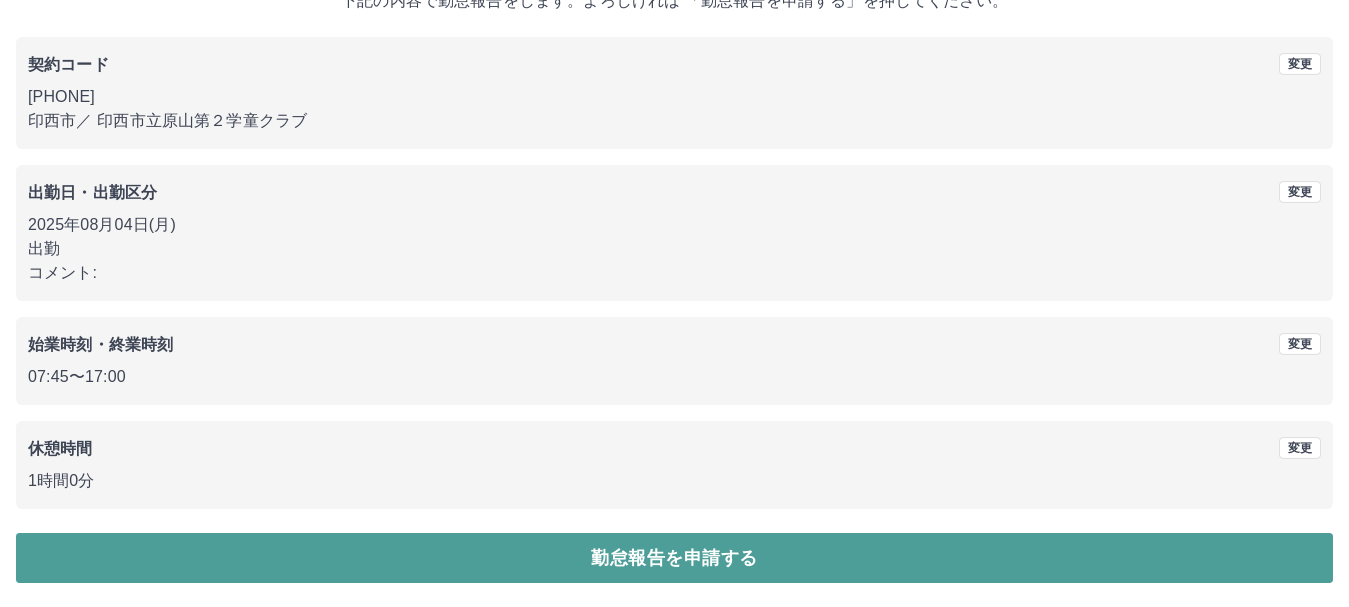 click on "勤怠報告を申請する" at bounding box center [674, 558] 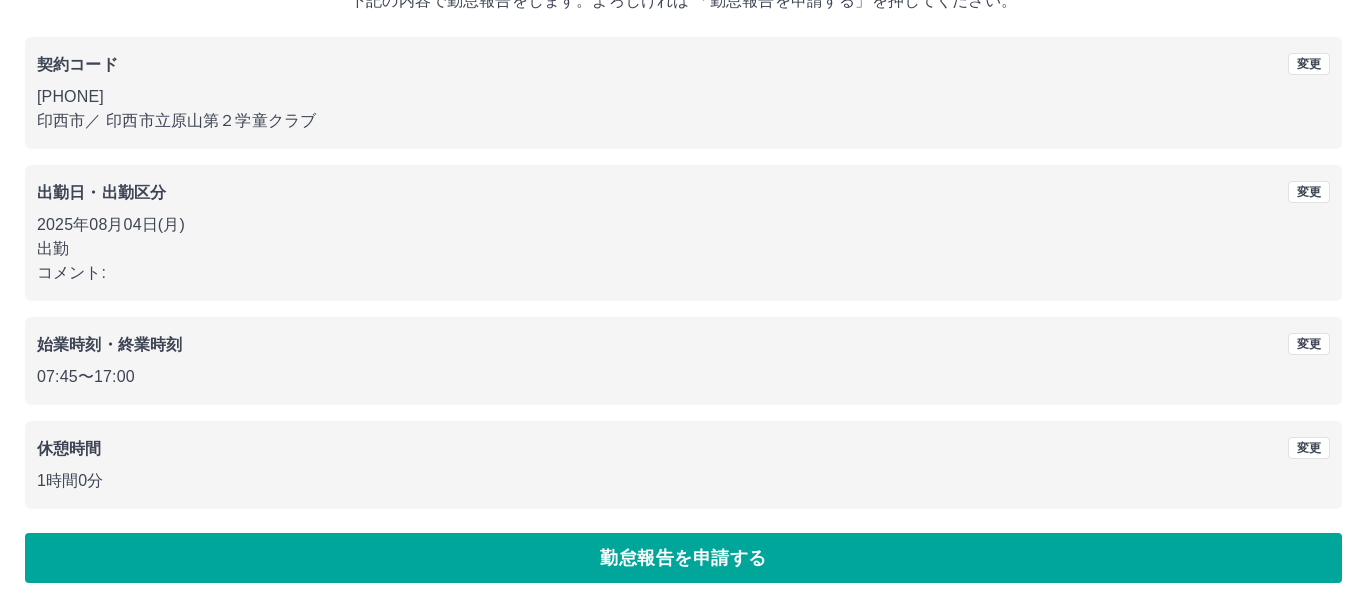 scroll, scrollTop: 0, scrollLeft: 0, axis: both 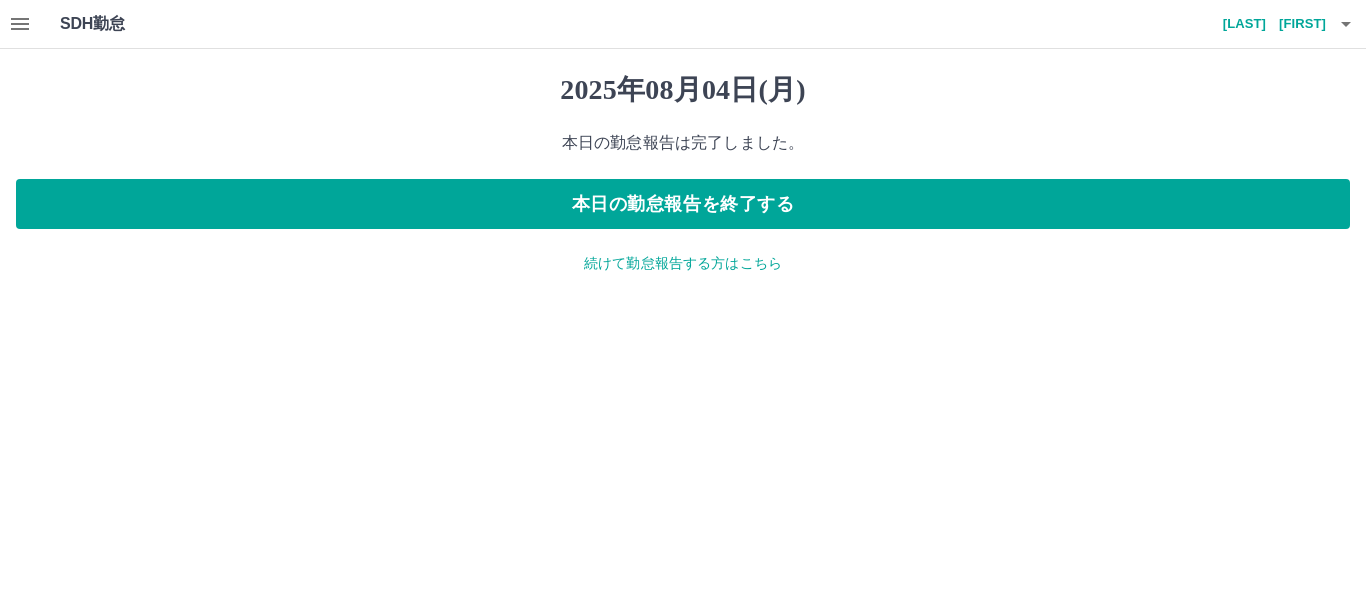 click on "続けて勤怠報告する方はこちら" at bounding box center [683, 263] 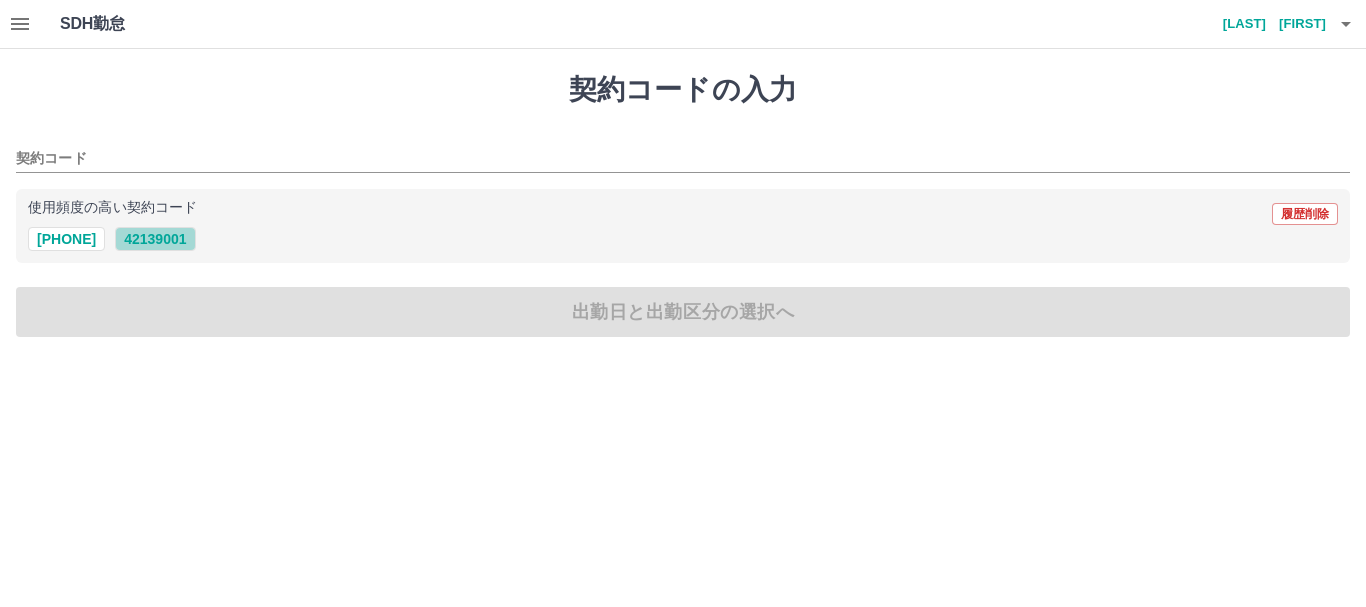 click on "42139001" at bounding box center (155, 239) 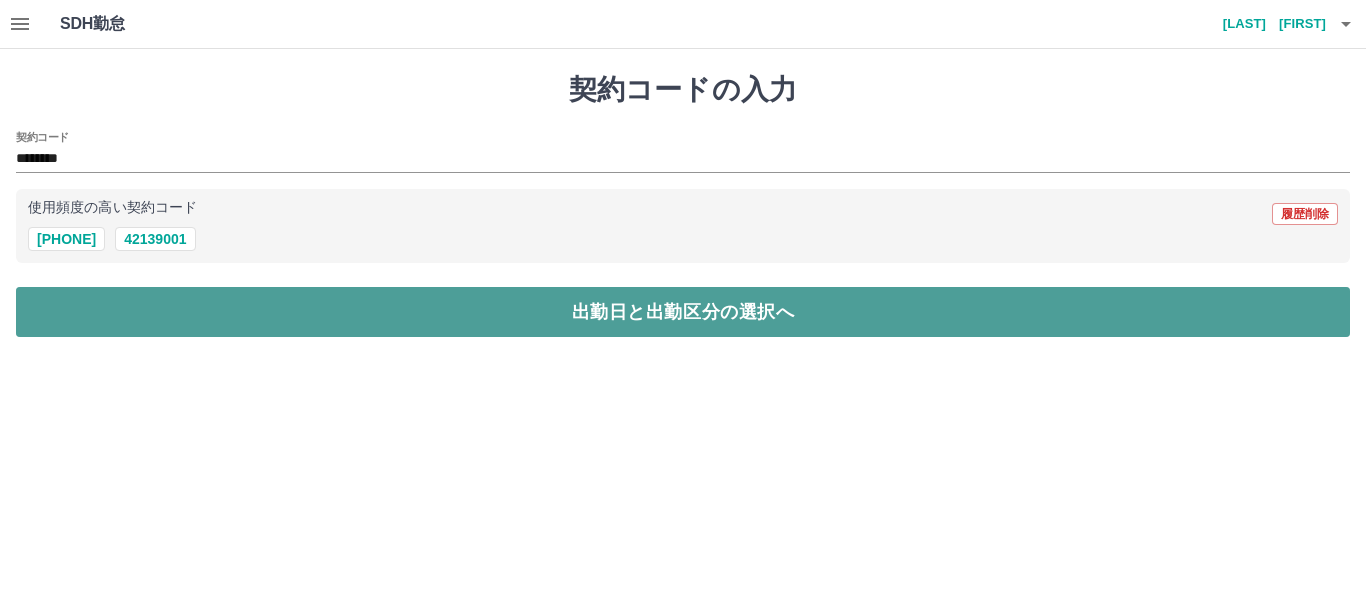 click on "出勤日と出勤区分の選択へ" at bounding box center (683, 312) 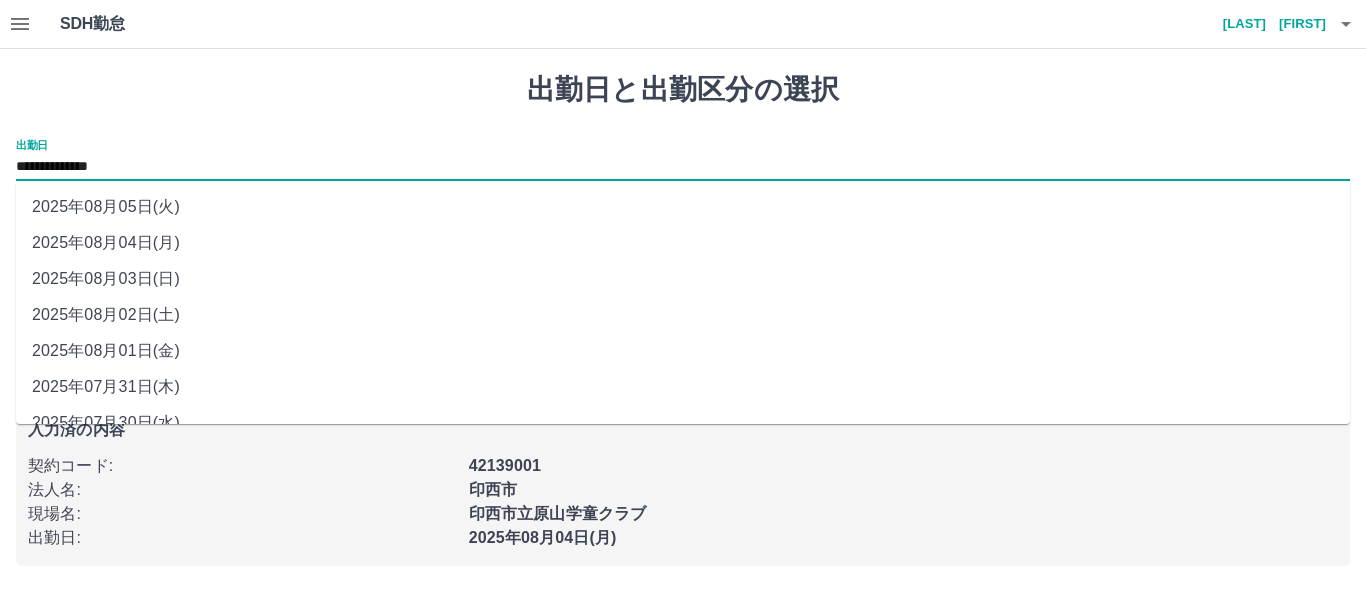 click on "**********" at bounding box center [683, 167] 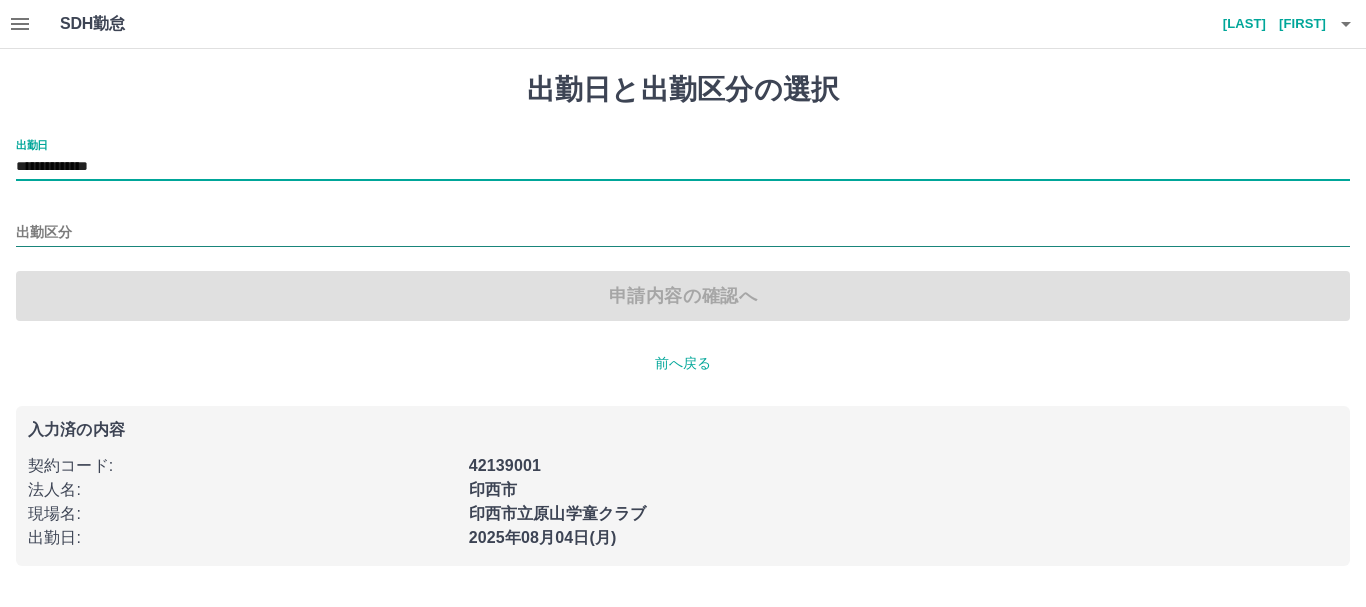 click on "出勤区分" at bounding box center (683, 233) 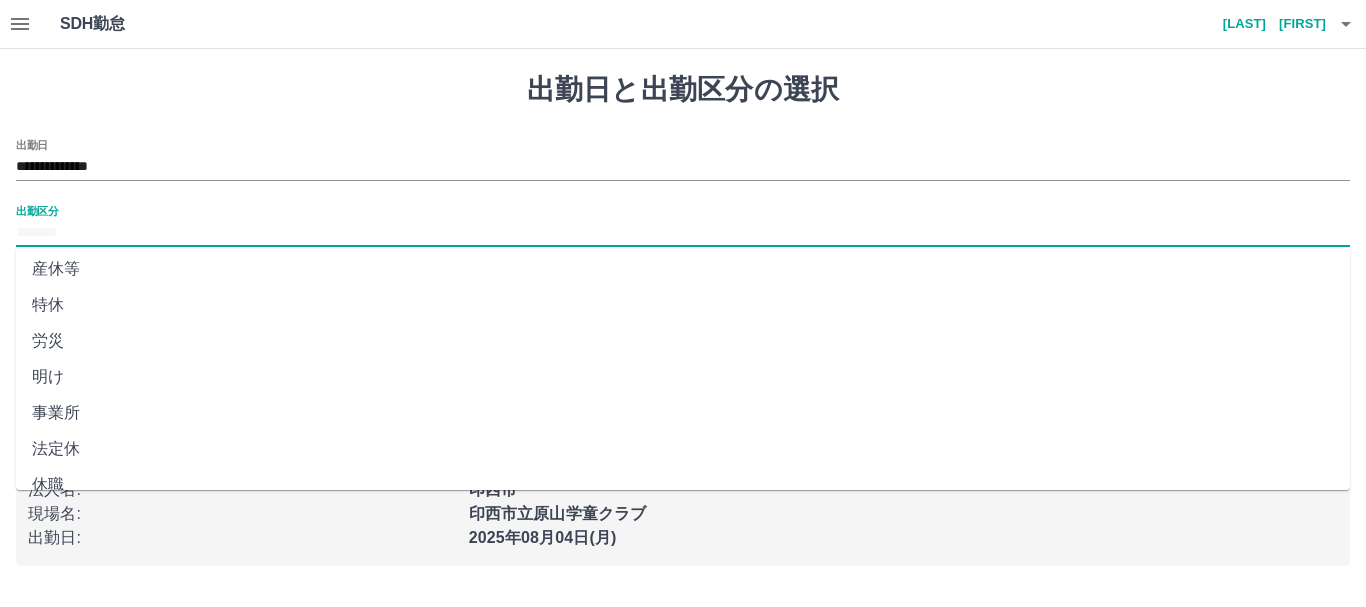 scroll, scrollTop: 421, scrollLeft: 0, axis: vertical 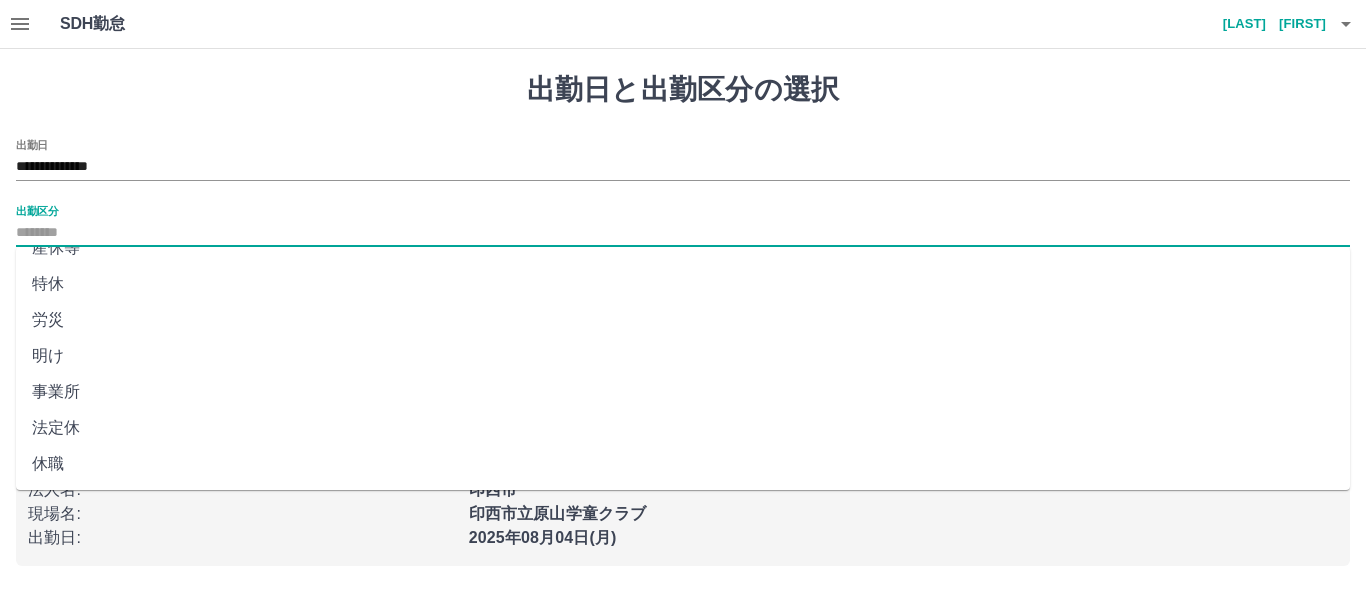 click on "法定休" at bounding box center [683, 428] 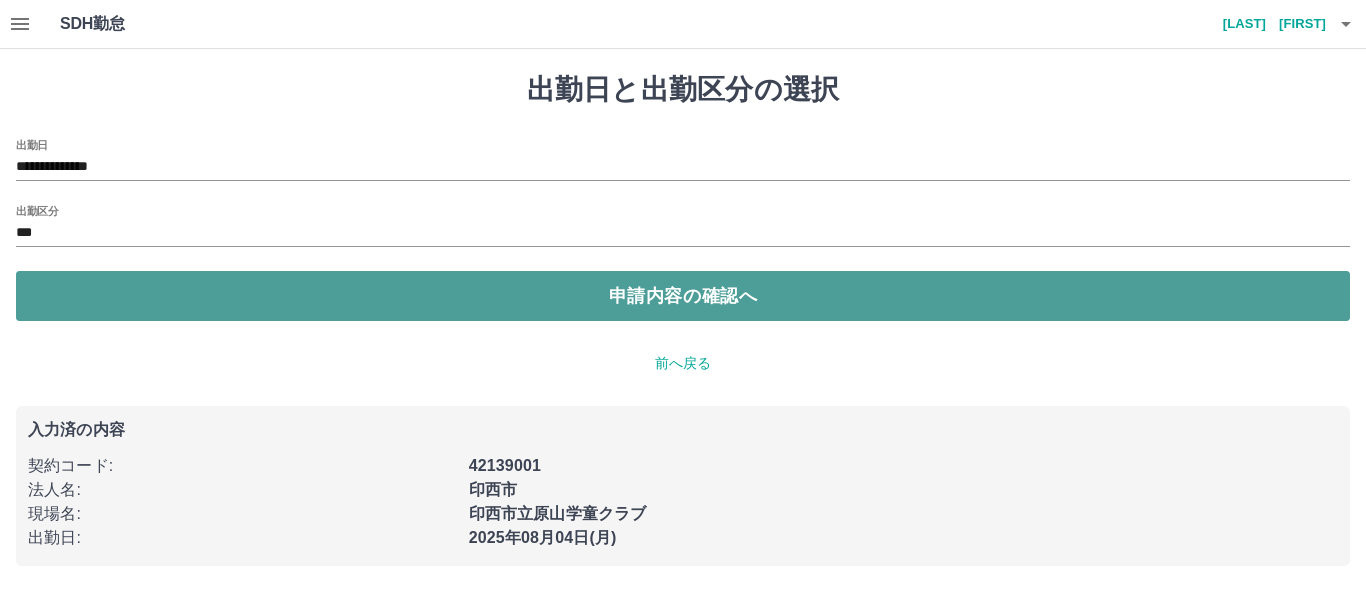 click on "申請内容の確認へ" at bounding box center [683, 296] 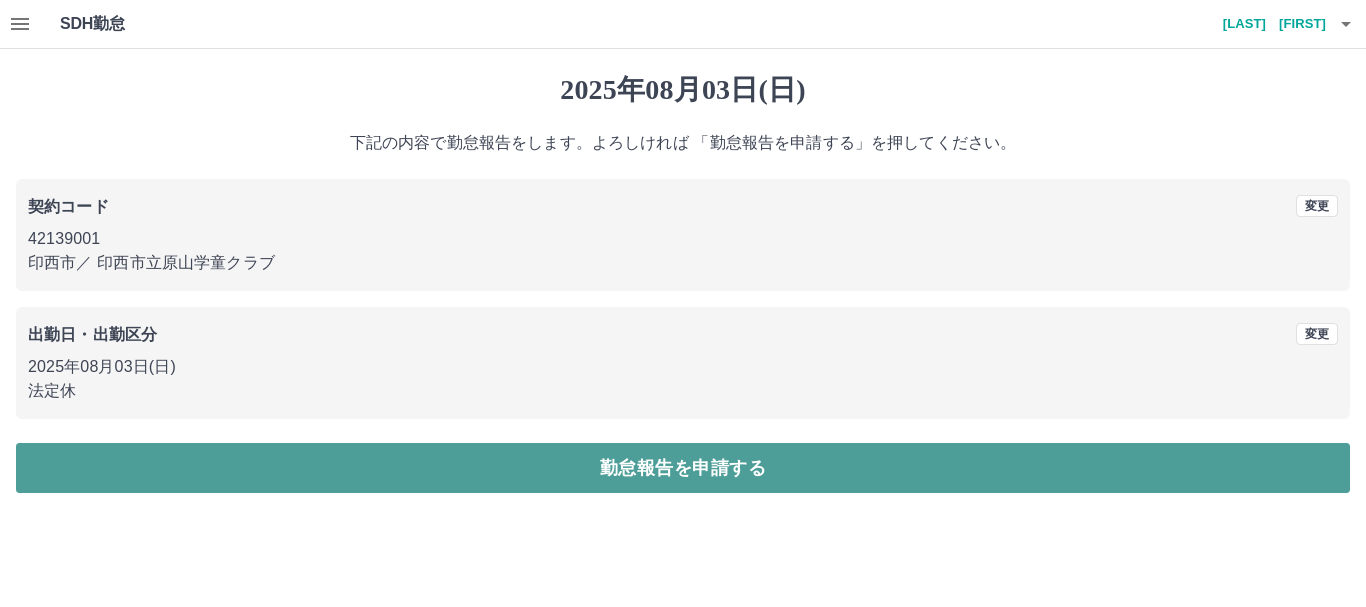 click on "勤怠報告を申請する" at bounding box center (683, 468) 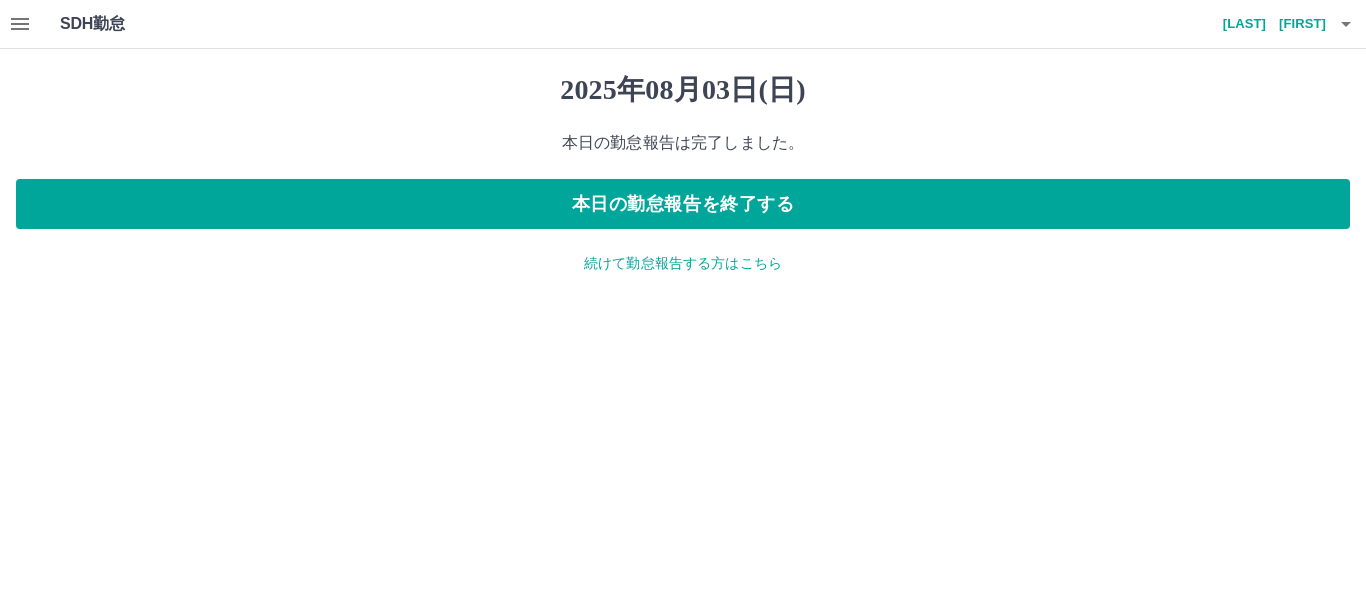 click on "続けて勤怠報告する方はこちら" at bounding box center (683, 263) 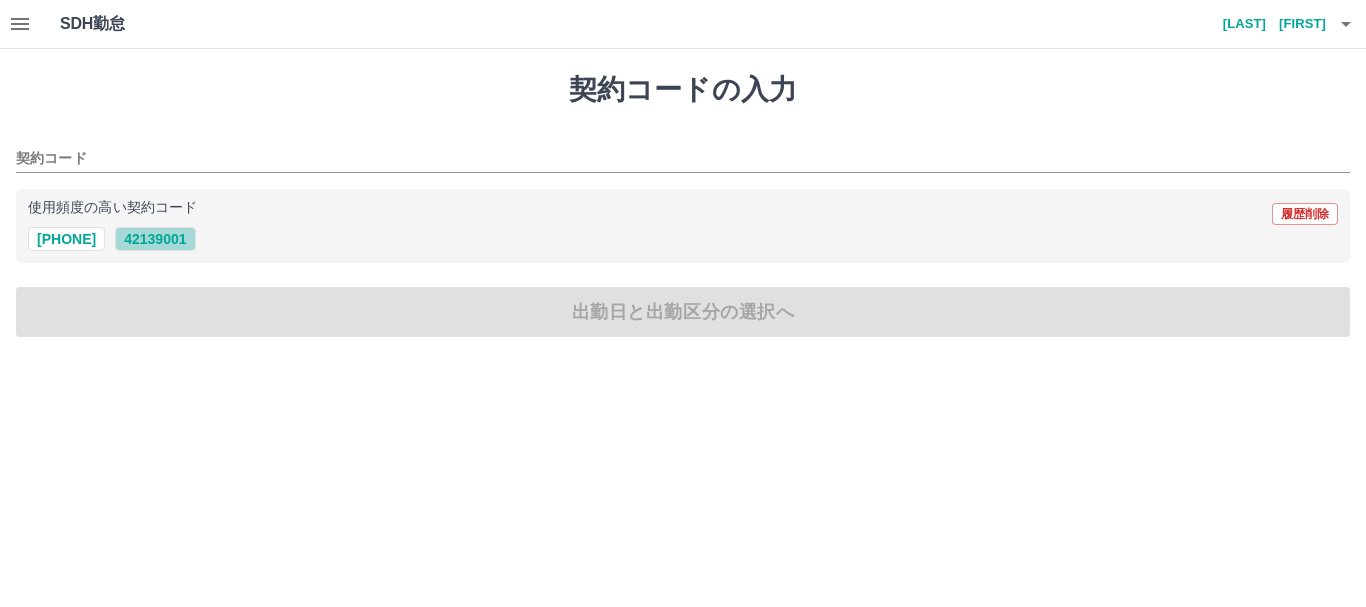 click on "42139001" at bounding box center [155, 239] 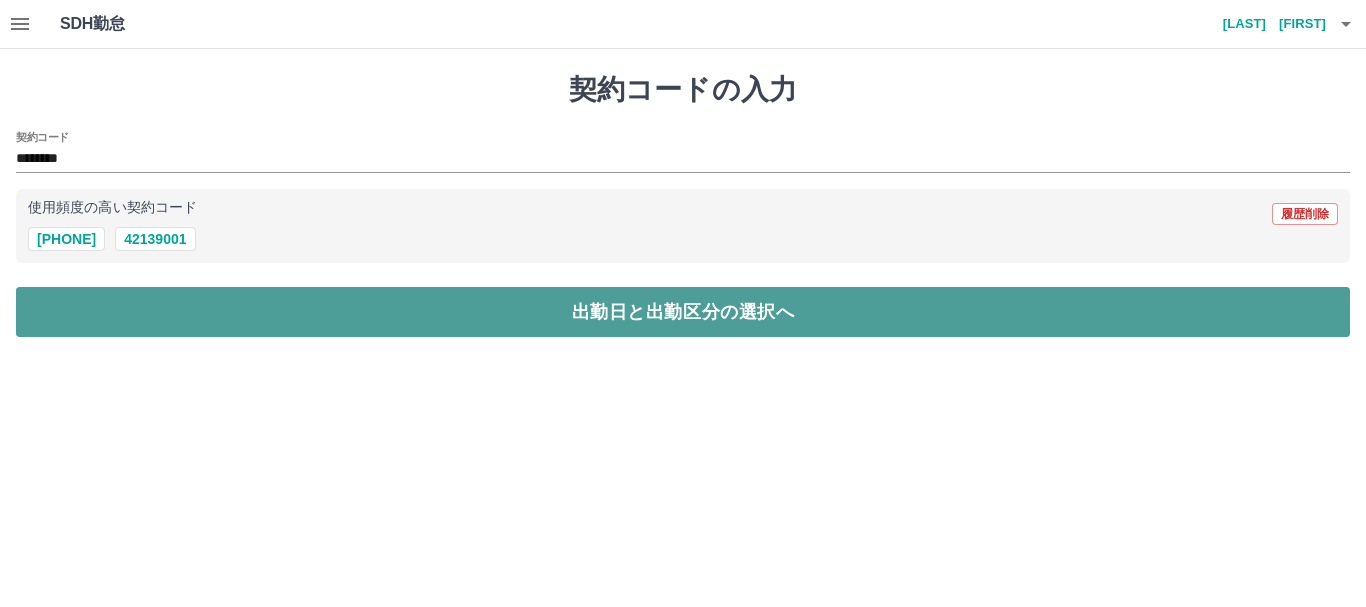 click on "出勤日と出勤区分の選択へ" at bounding box center [683, 312] 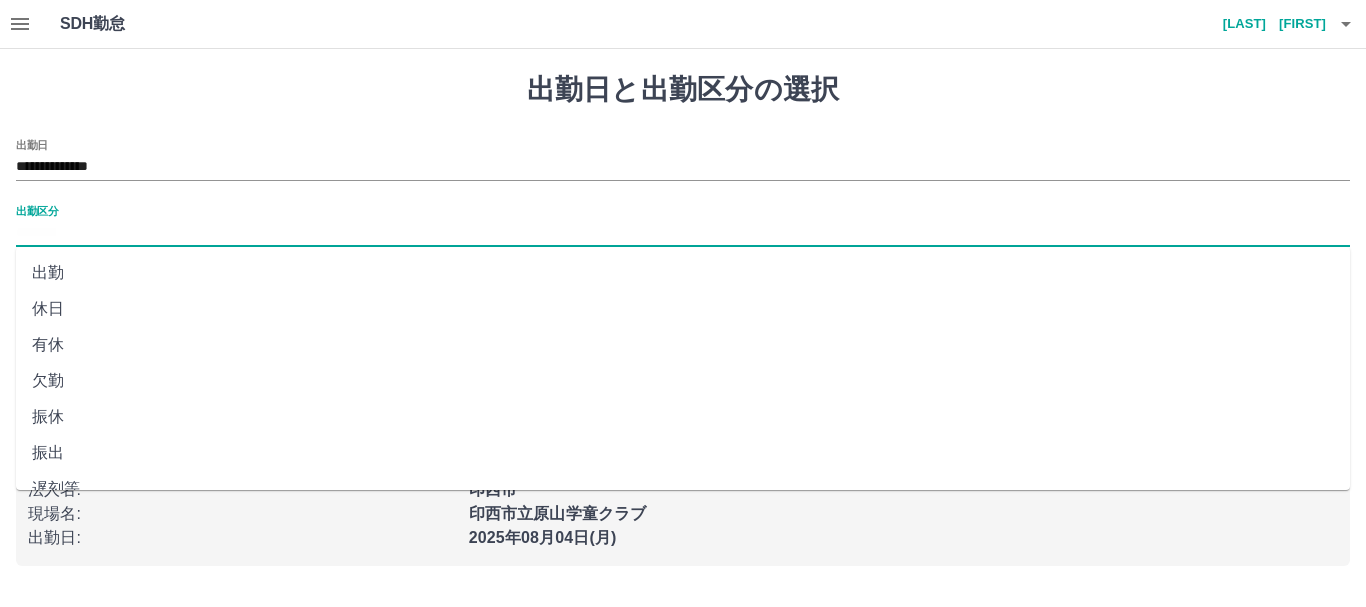 click on "出勤区分" at bounding box center [683, 233] 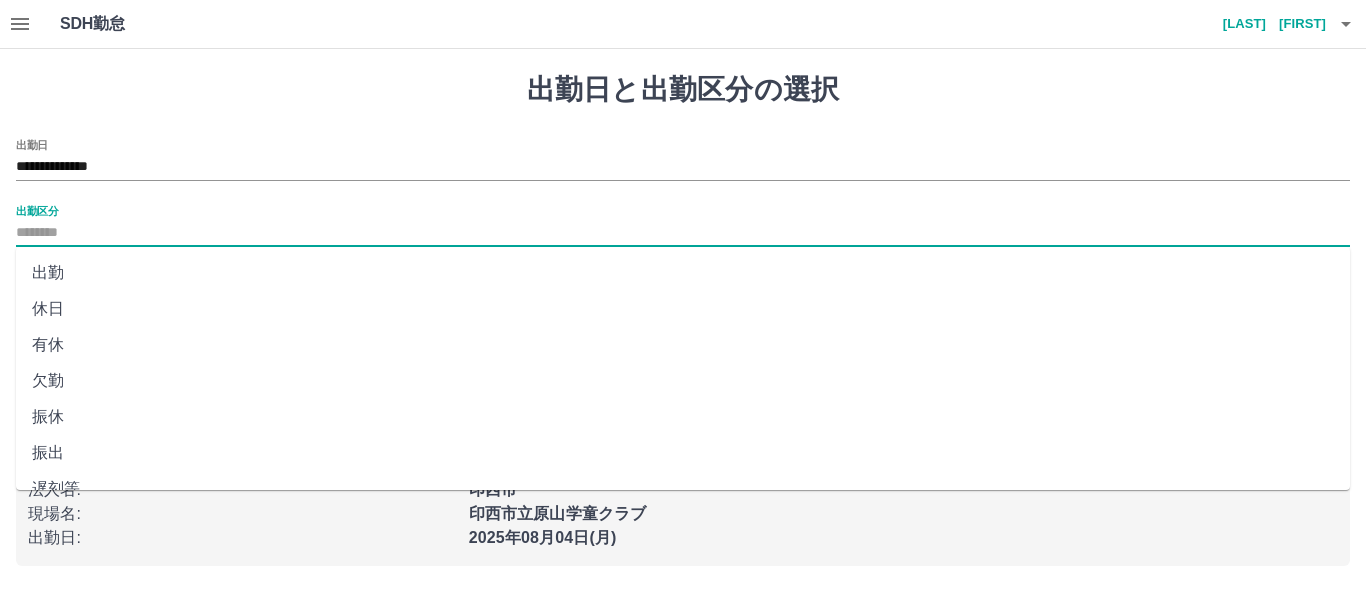 click on "休日" at bounding box center [683, 309] 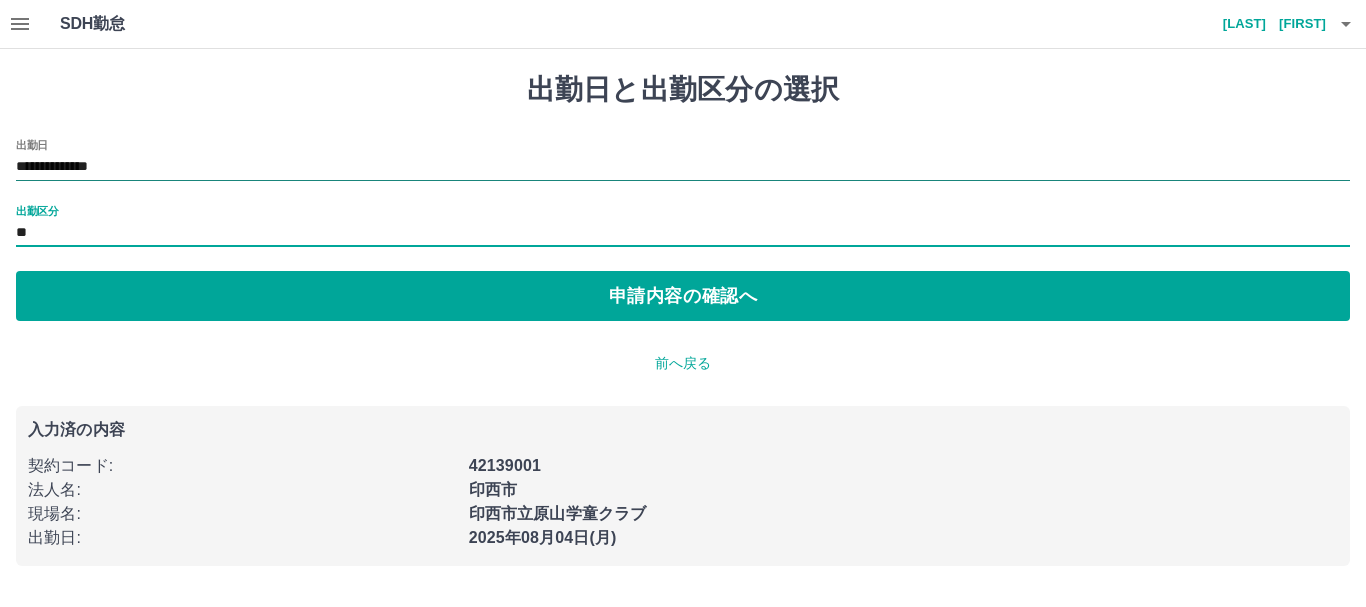 click on "**********" at bounding box center (683, 167) 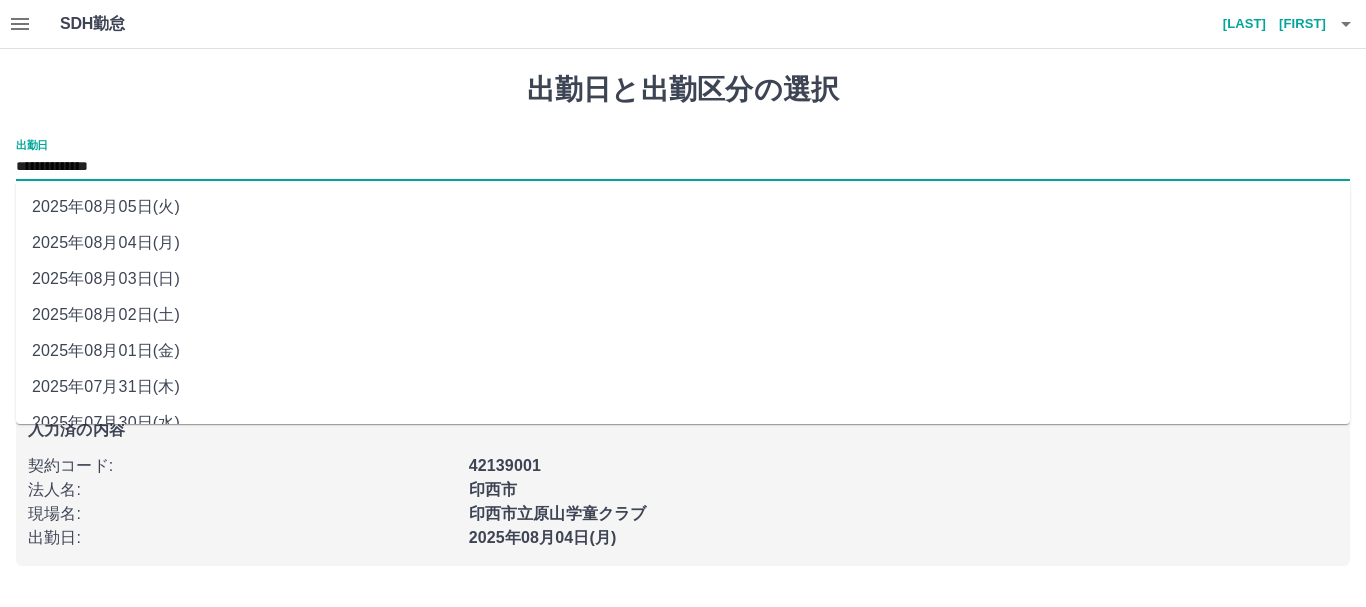 click on "2025年08月02日(土)" at bounding box center (683, 315) 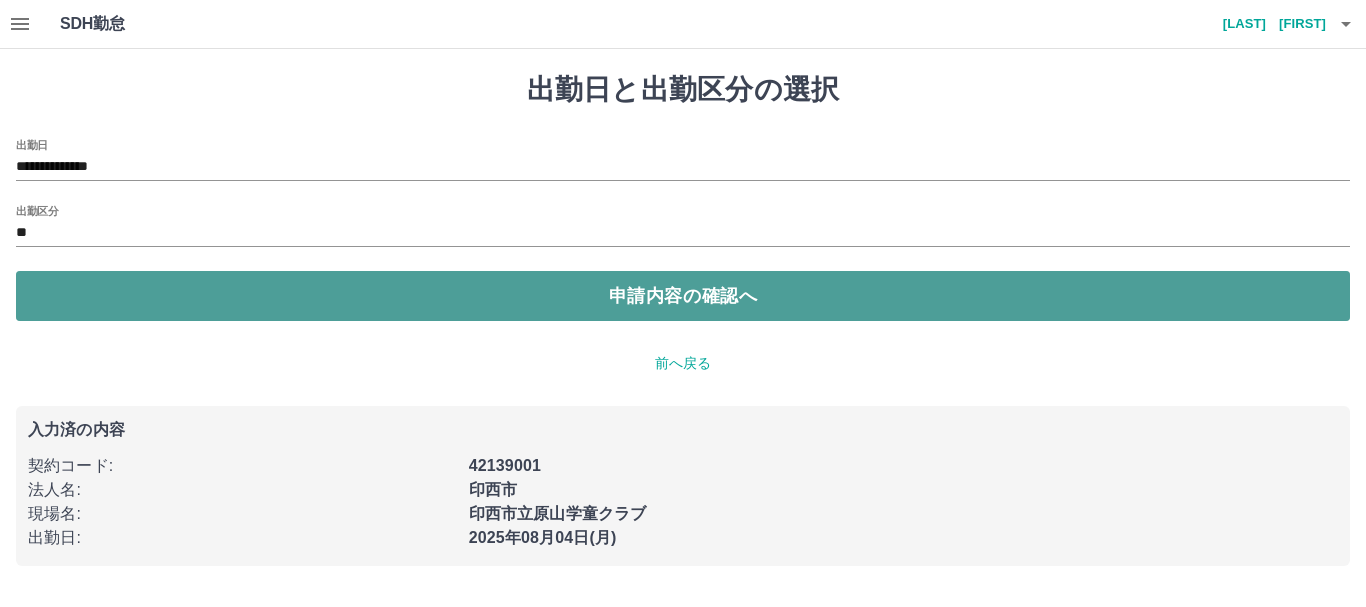 click on "申請内容の確認へ" at bounding box center [683, 296] 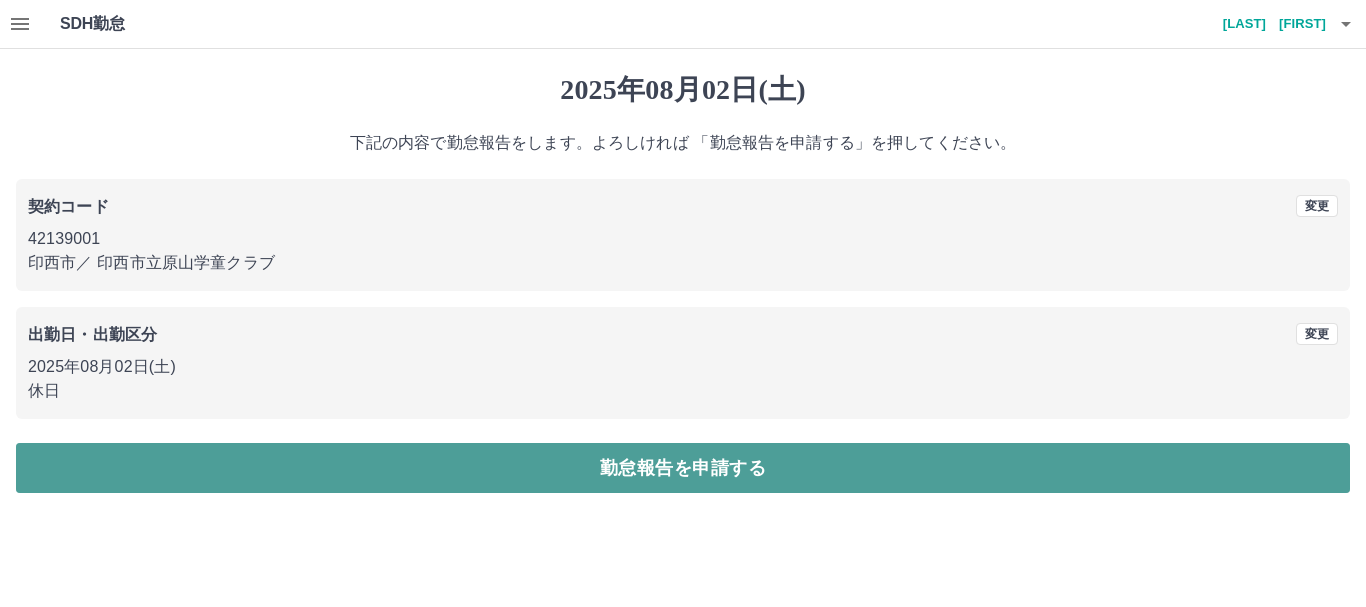 click on "勤怠報告を申請する" at bounding box center [683, 468] 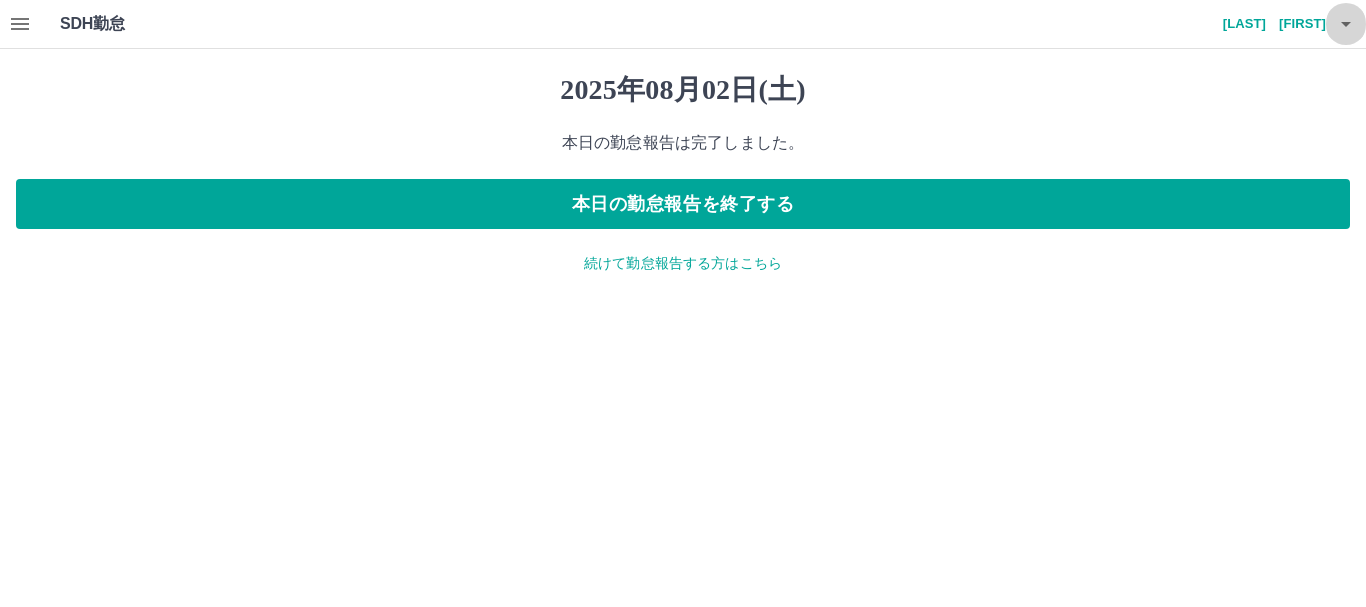 click 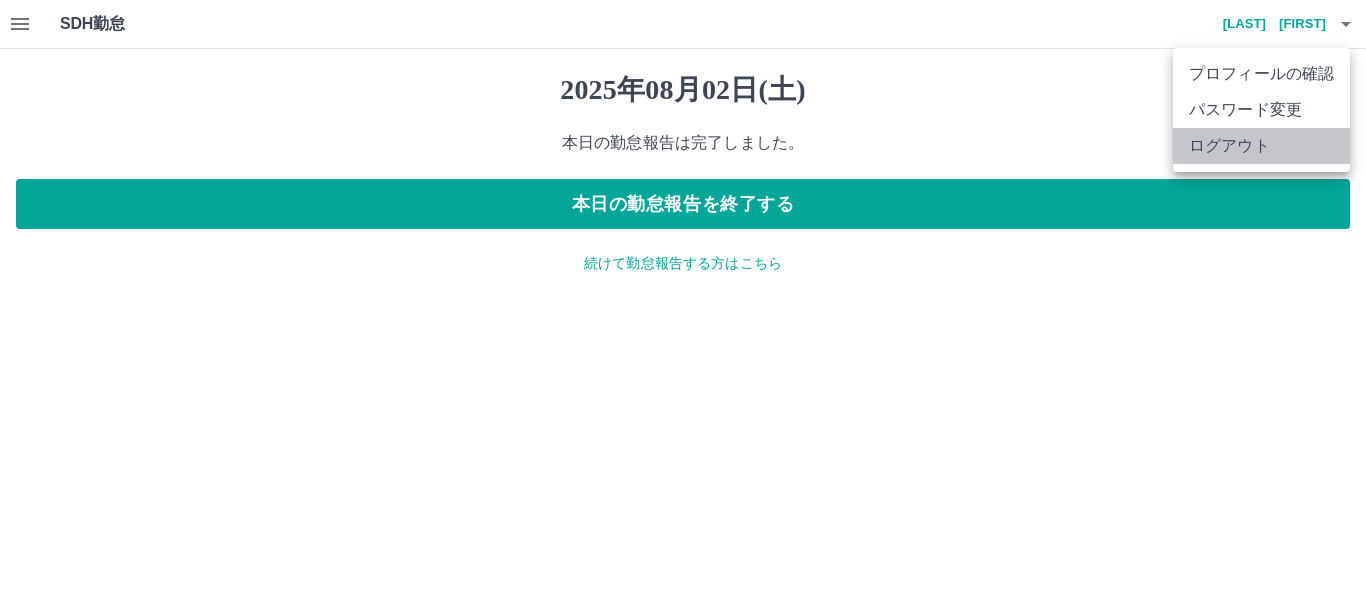 click on "ログアウト" at bounding box center (1261, 146) 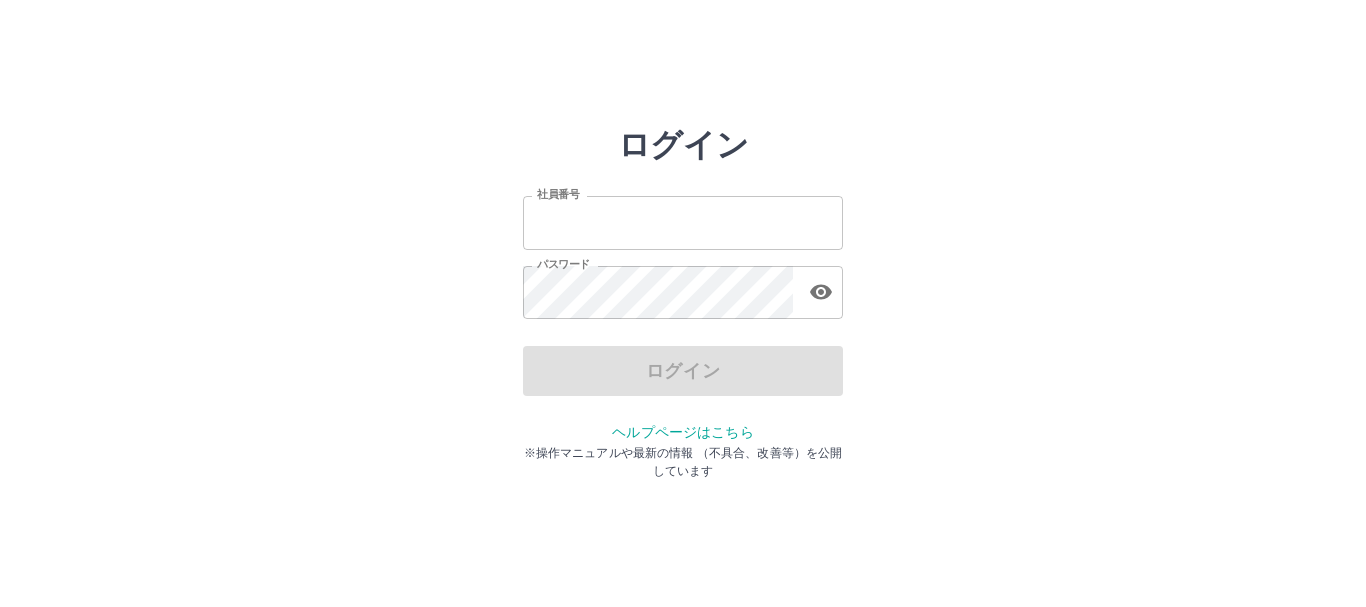 scroll, scrollTop: 0, scrollLeft: 0, axis: both 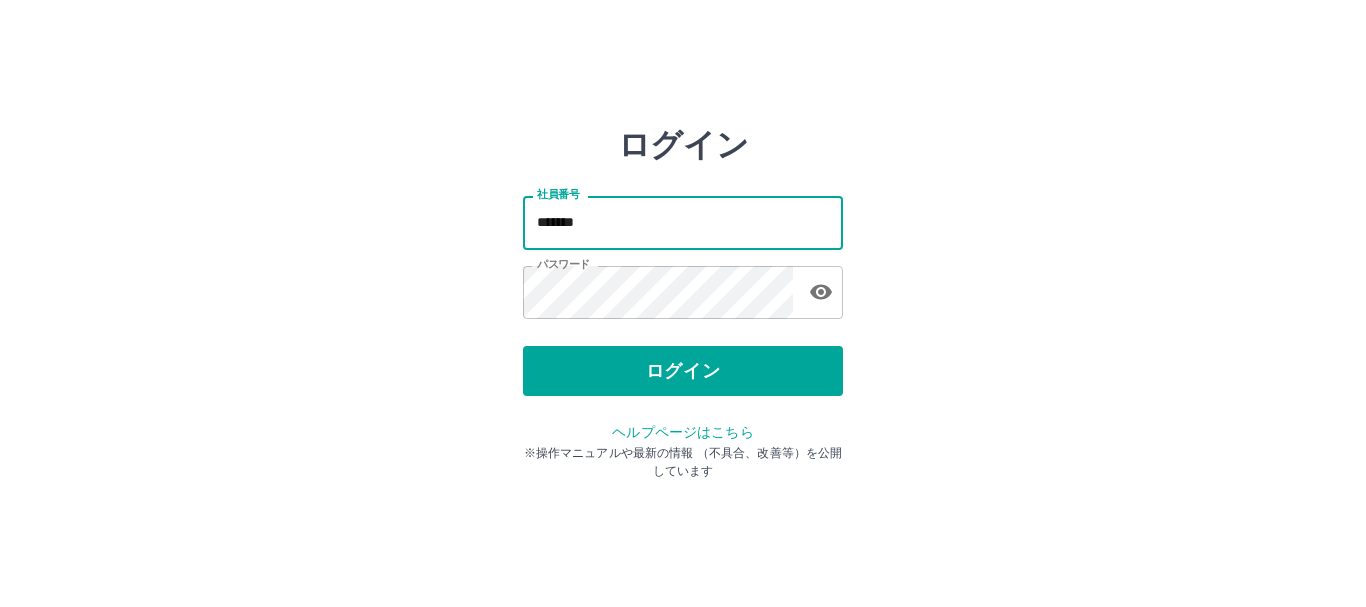 click on "*******" at bounding box center [683, 222] 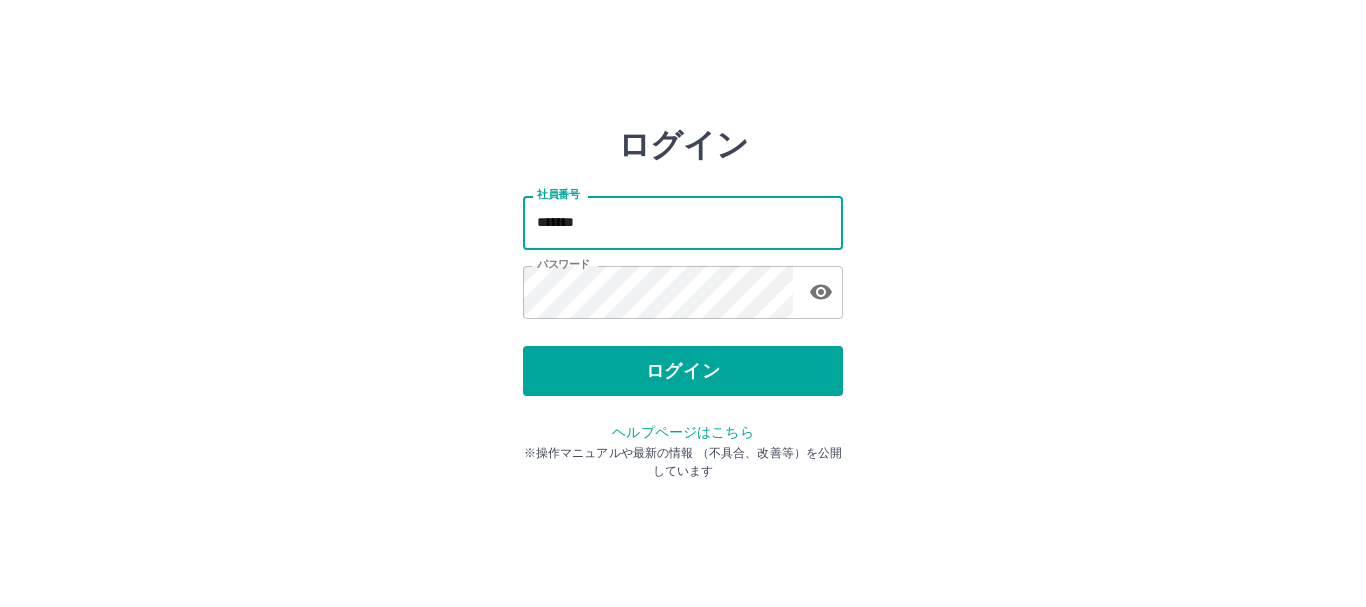 type on "*******" 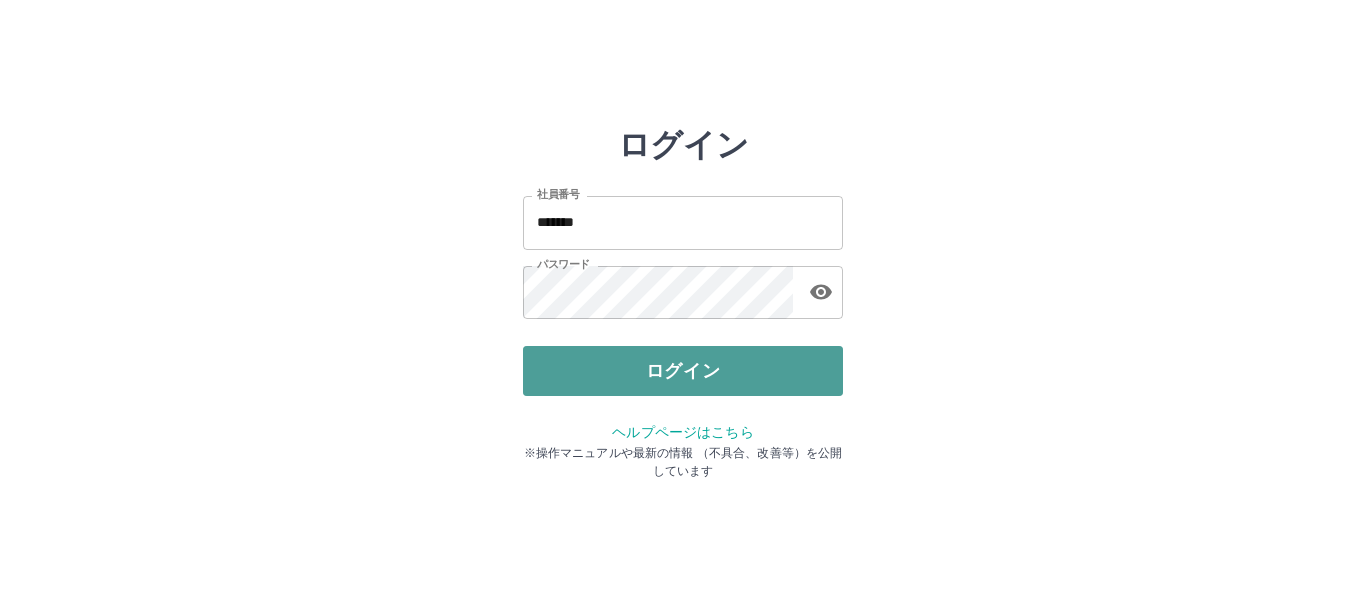 click on "ログイン" at bounding box center [683, 371] 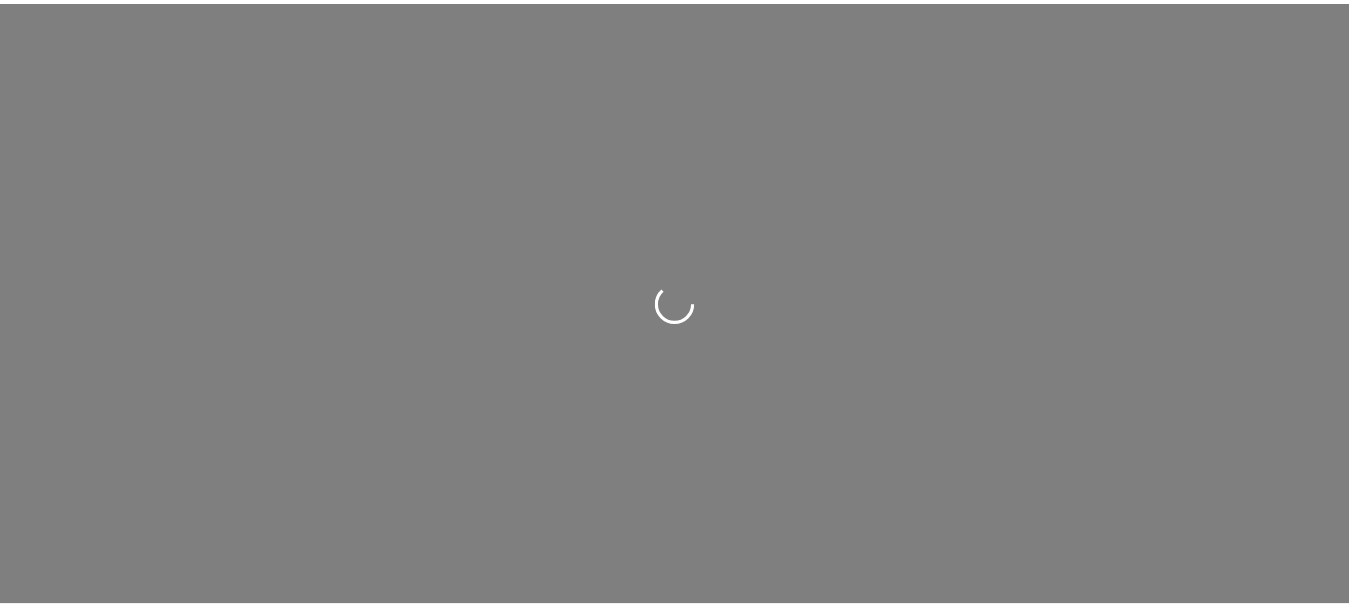 scroll, scrollTop: 0, scrollLeft: 0, axis: both 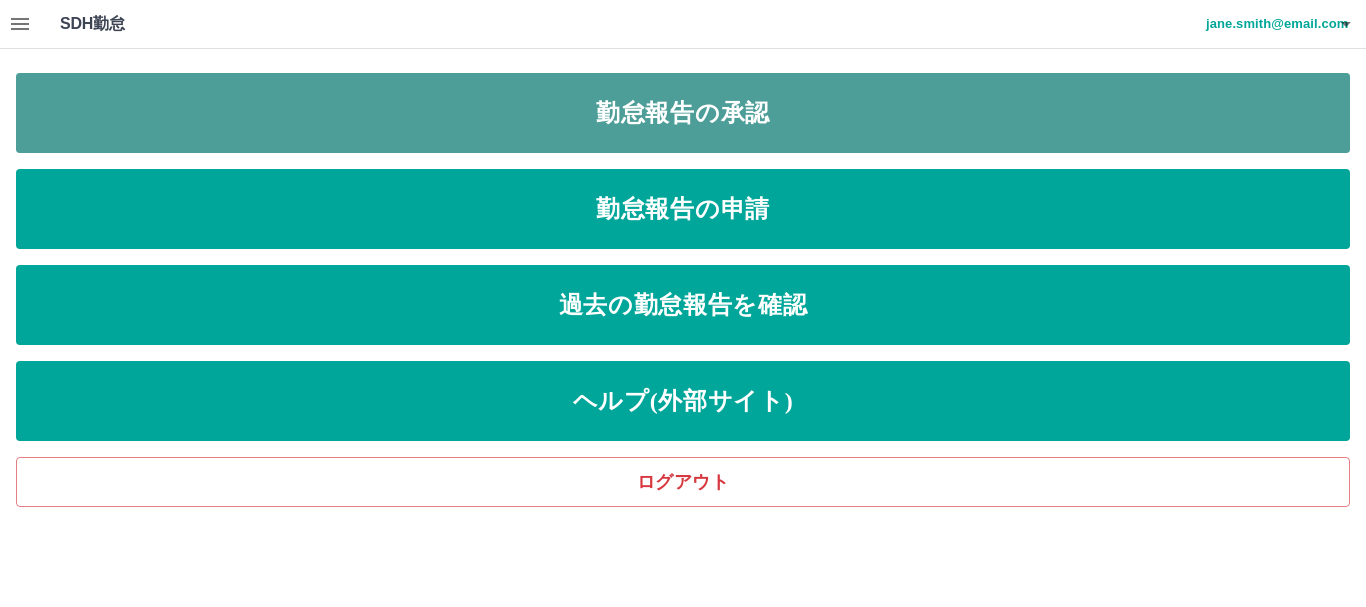 click on "勤怠報告の承認" at bounding box center (683, 113) 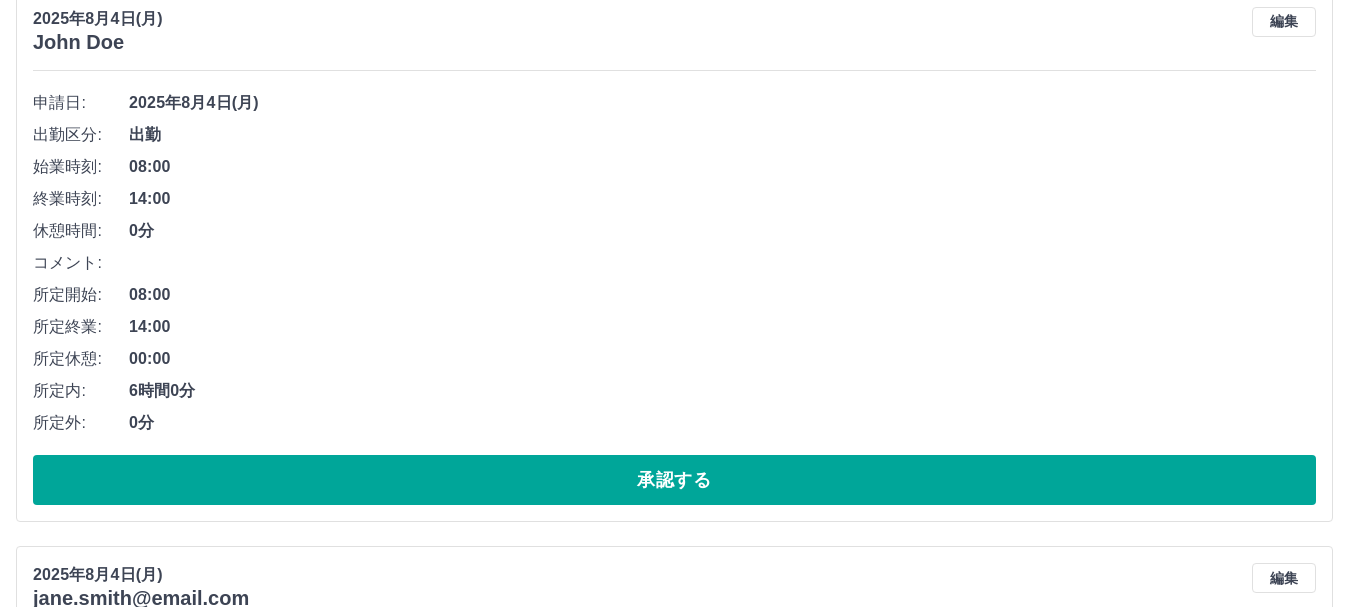 scroll, scrollTop: 300, scrollLeft: 0, axis: vertical 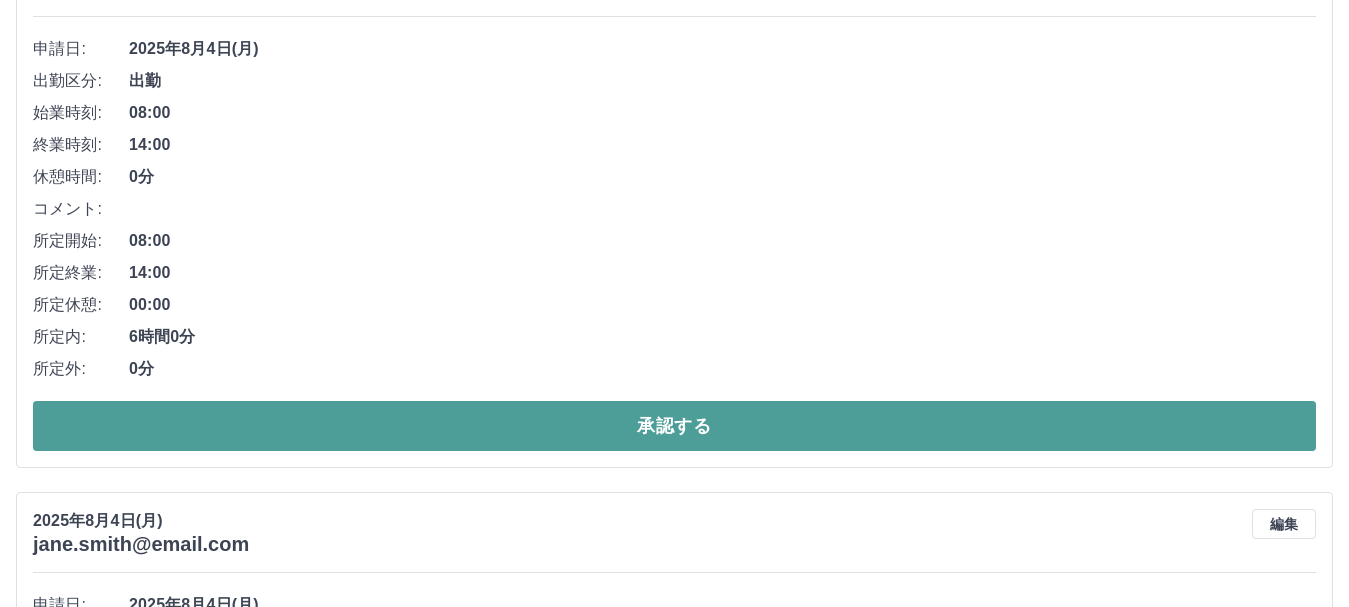 click on "承認する" at bounding box center [674, 426] 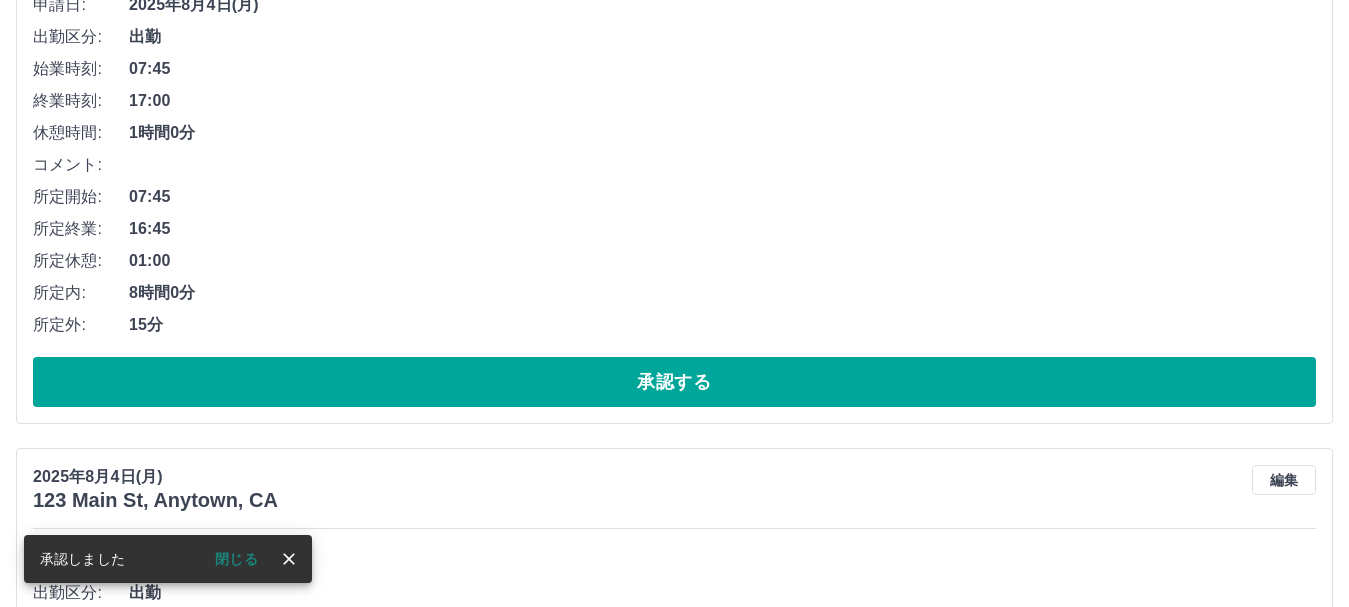scroll, scrollTop: 500, scrollLeft: 0, axis: vertical 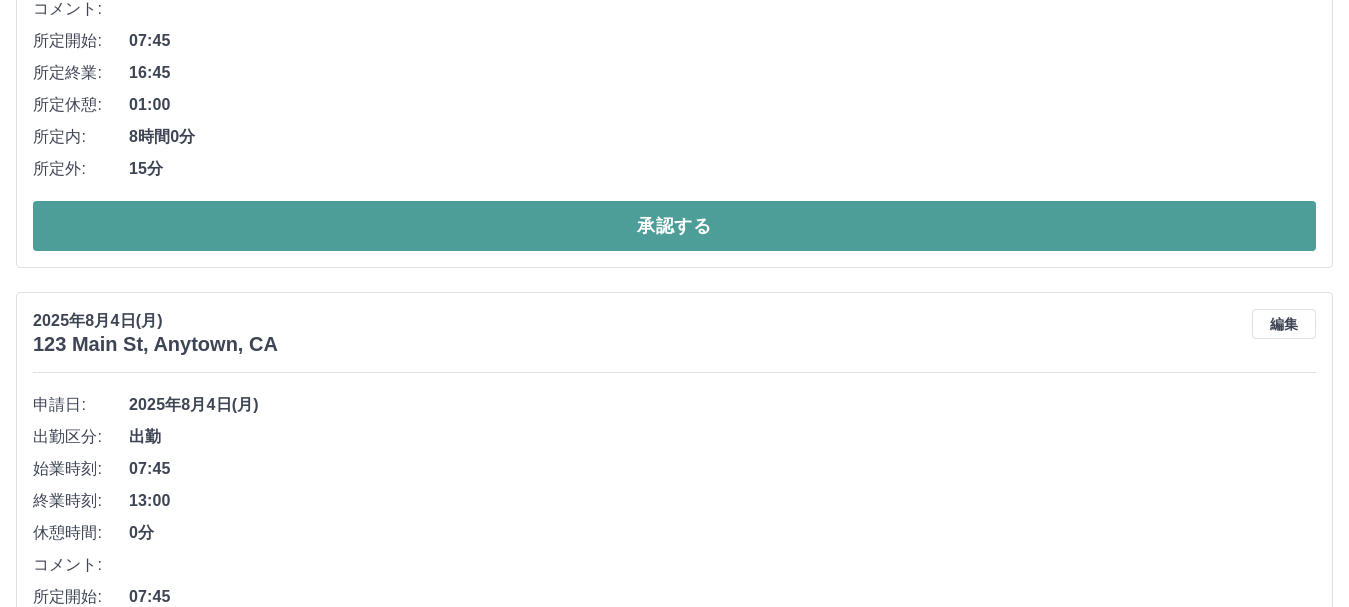 click on "承認する" at bounding box center (674, 226) 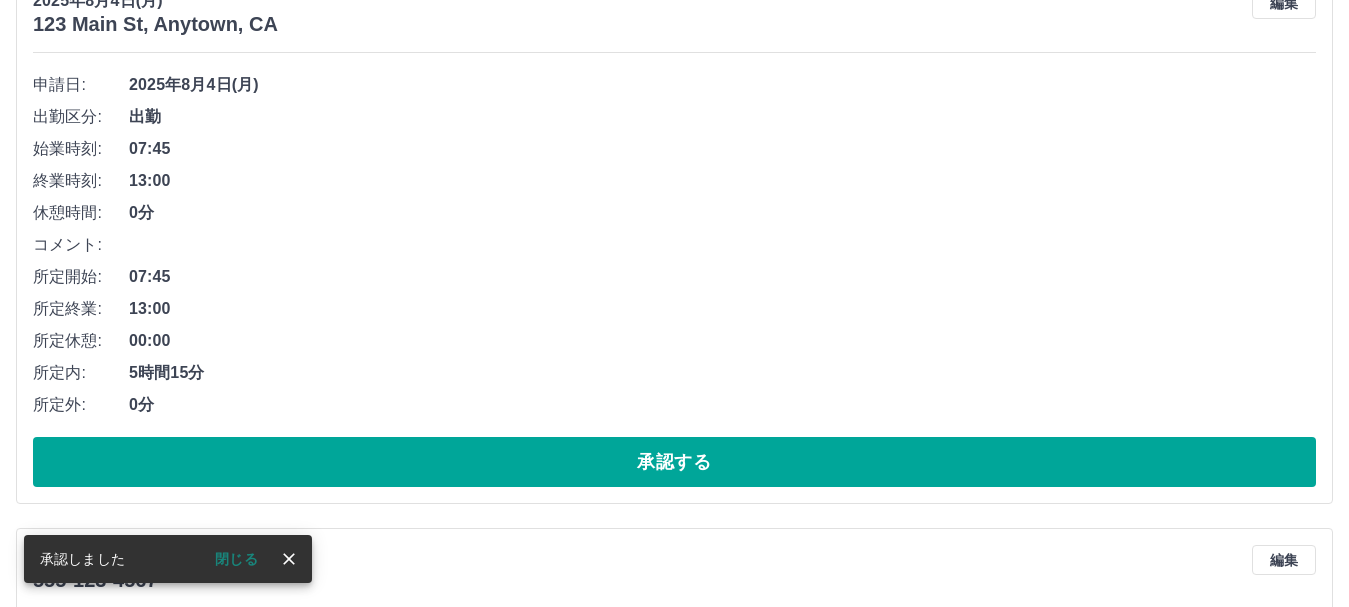 scroll, scrollTop: 300, scrollLeft: 0, axis: vertical 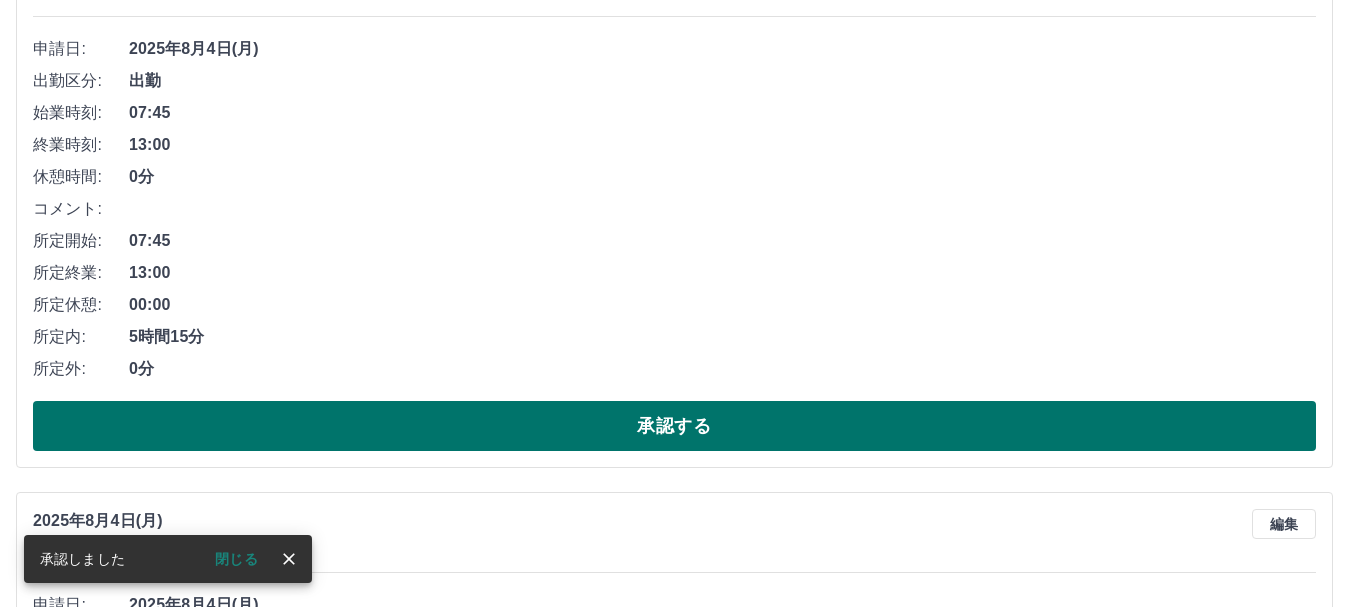 click on "承認する" at bounding box center [674, 426] 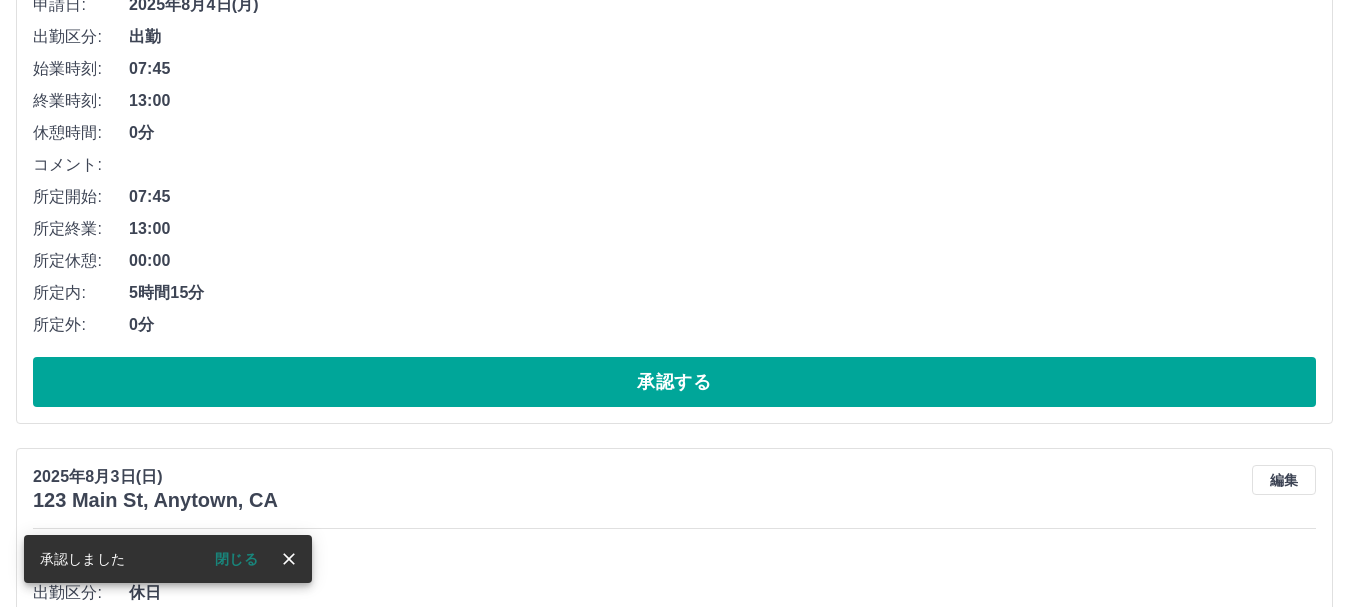 scroll, scrollTop: 244, scrollLeft: 0, axis: vertical 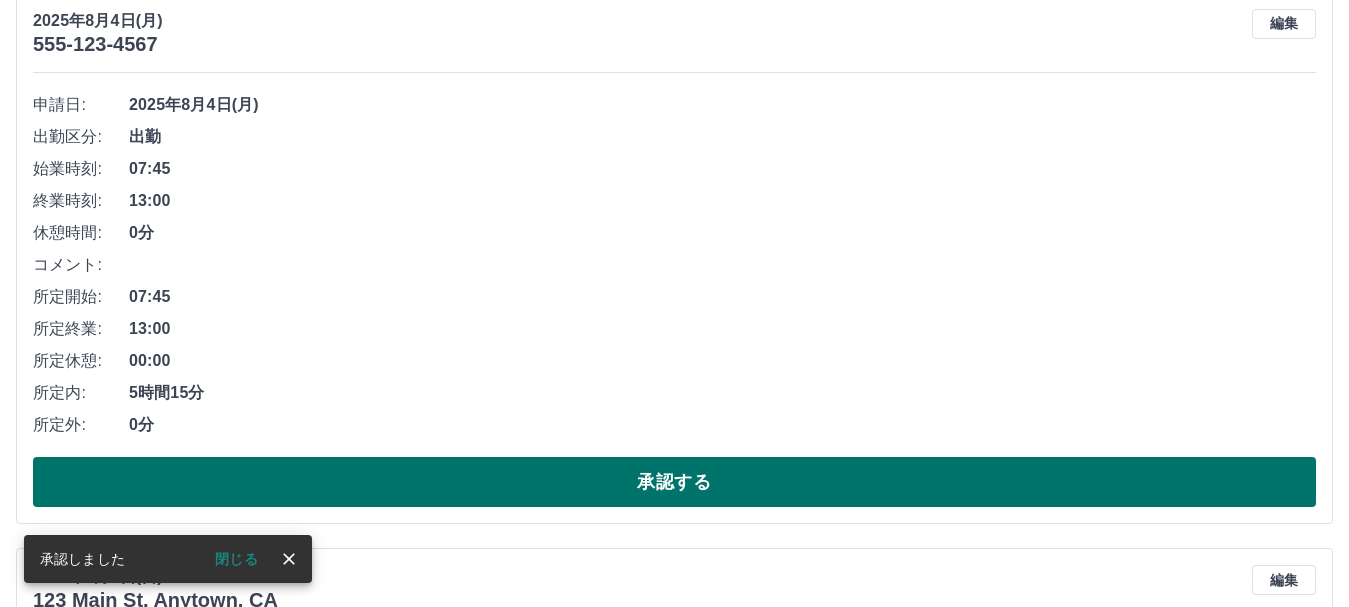 click on "承認する" at bounding box center [674, 482] 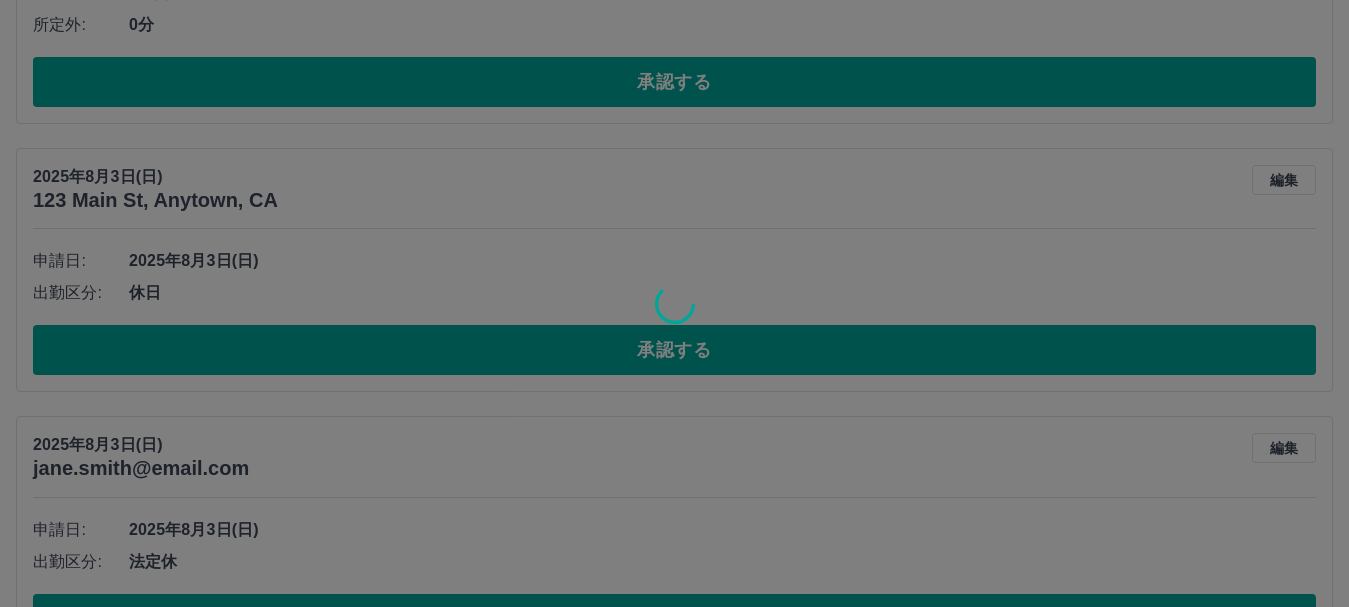 scroll, scrollTop: 88, scrollLeft: 0, axis: vertical 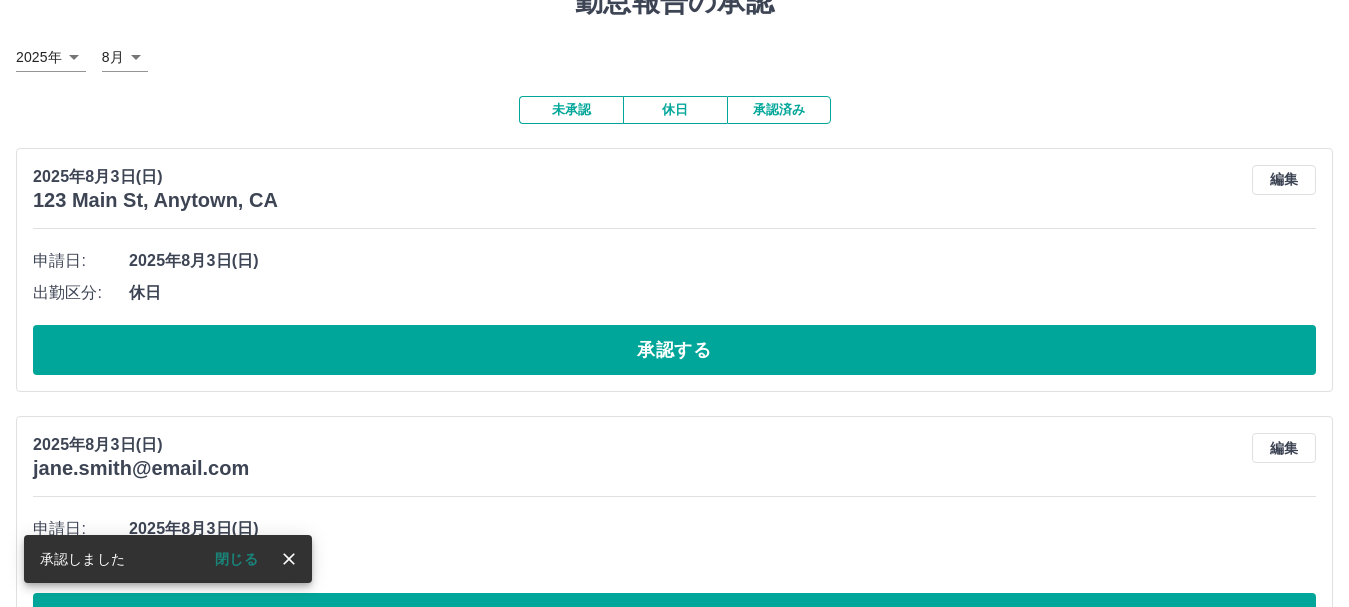 click on "承認する" at bounding box center [674, 350] 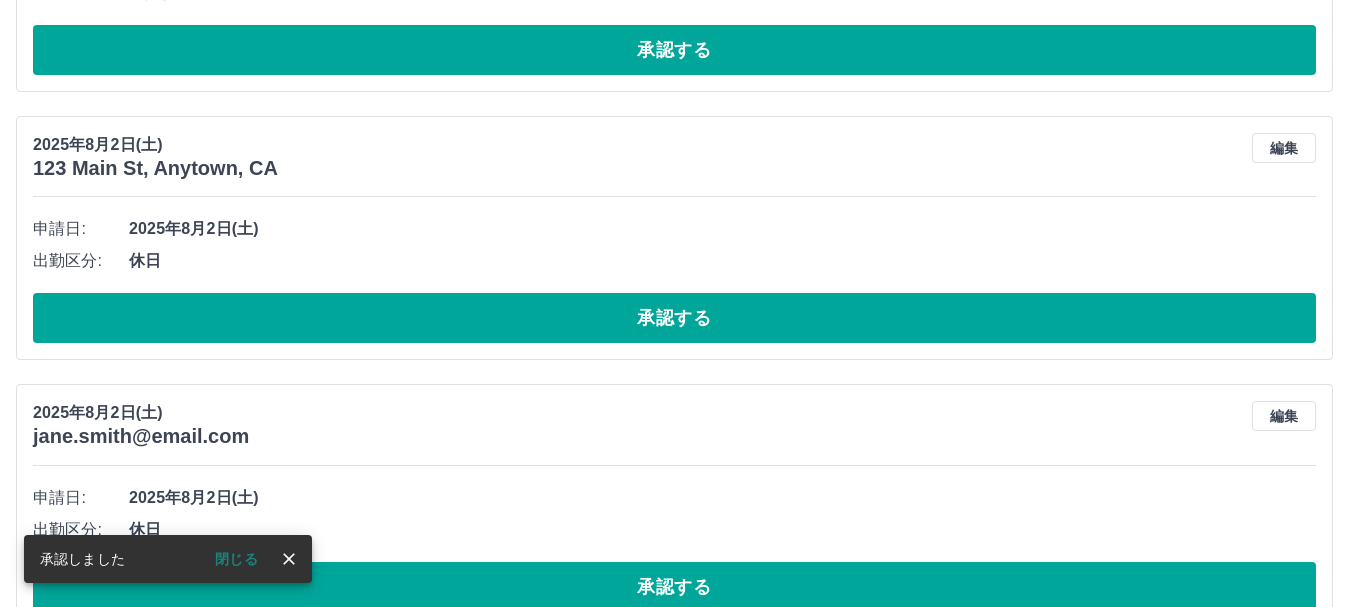 scroll, scrollTop: 120, scrollLeft: 0, axis: vertical 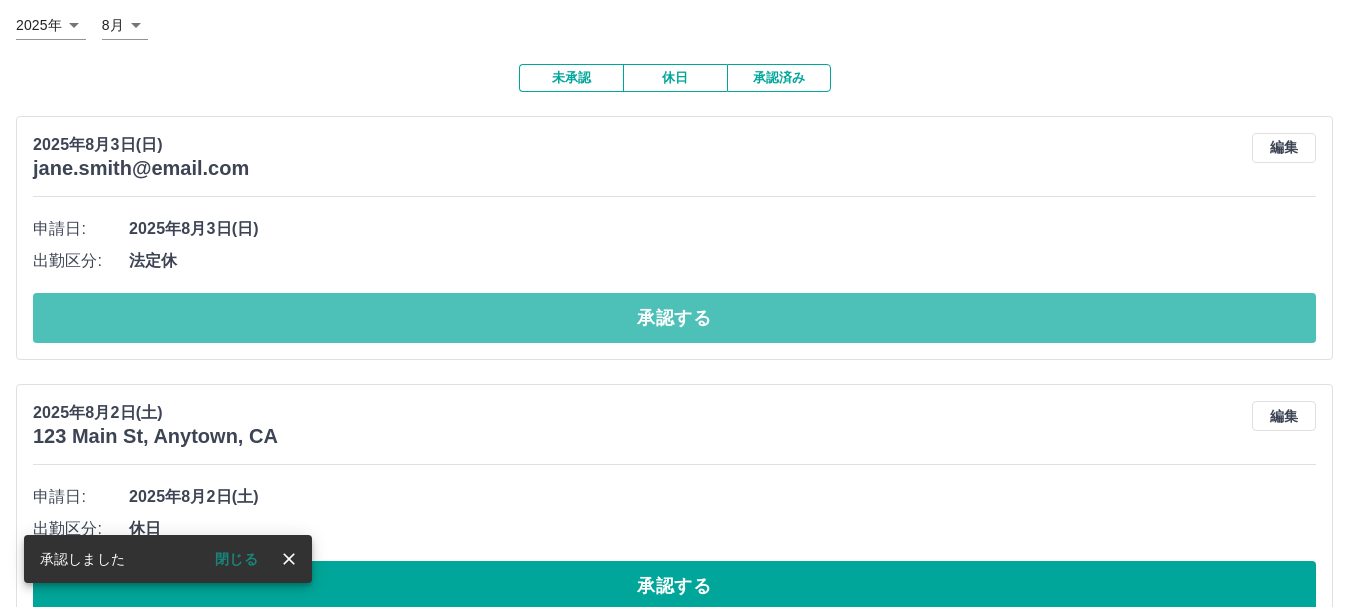 click on "承認する" at bounding box center [674, 318] 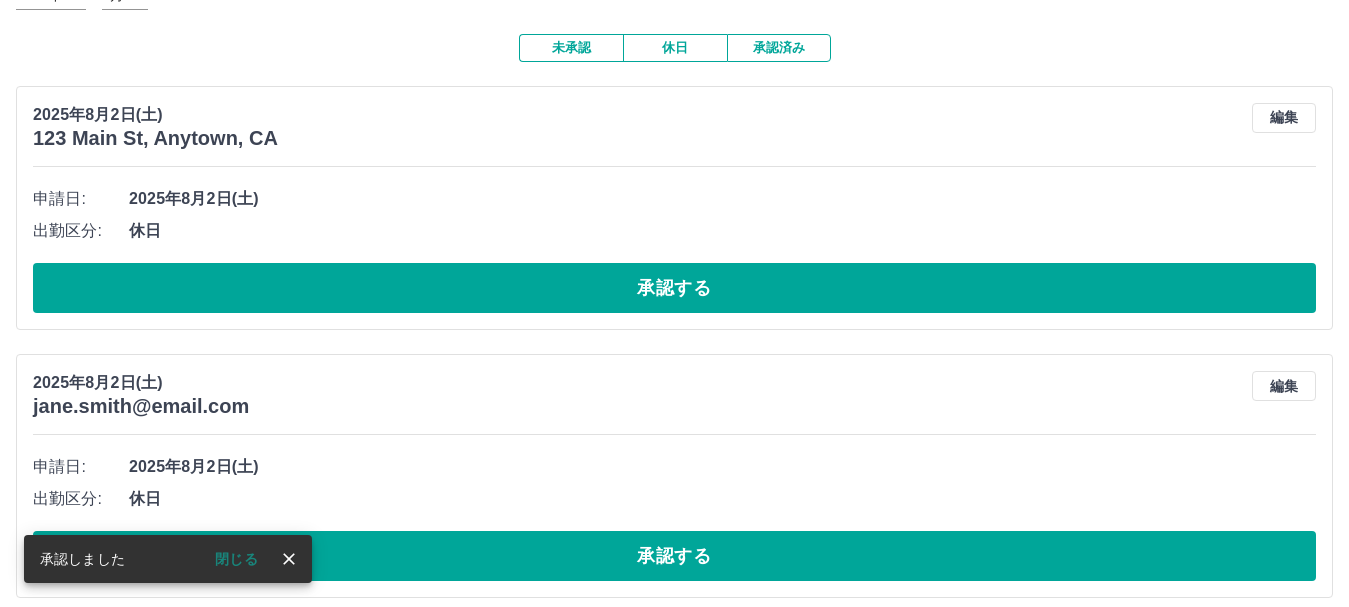 scroll, scrollTop: 167, scrollLeft: 0, axis: vertical 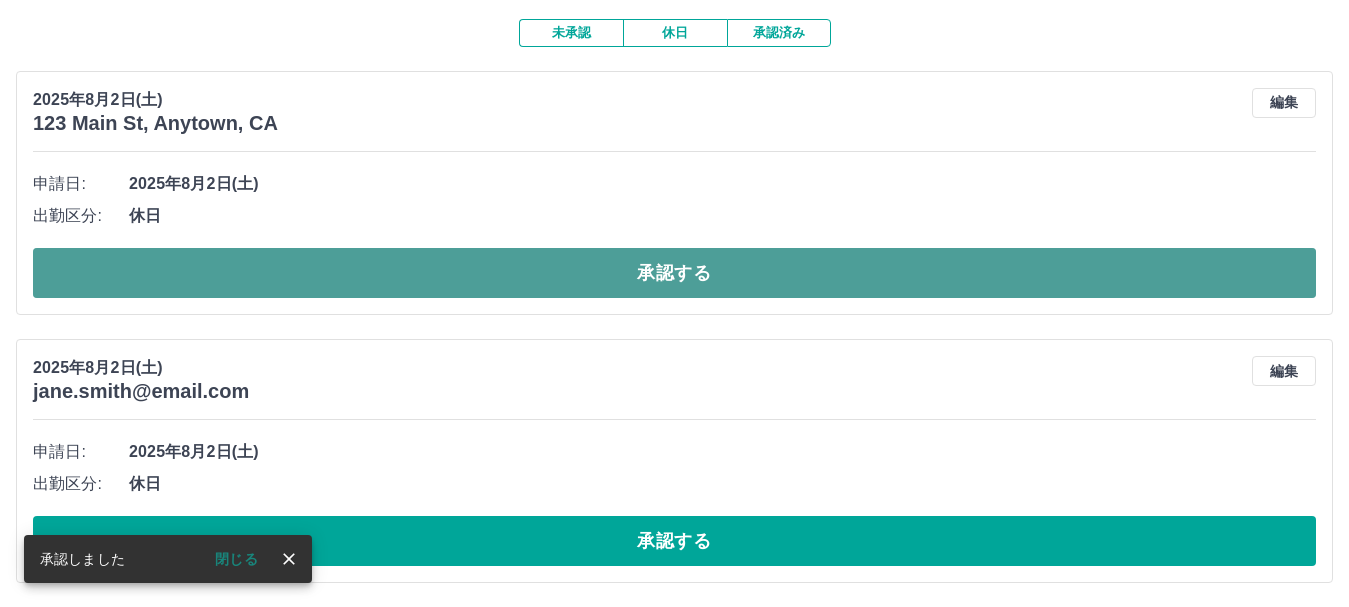 click on "承認する" at bounding box center [674, 273] 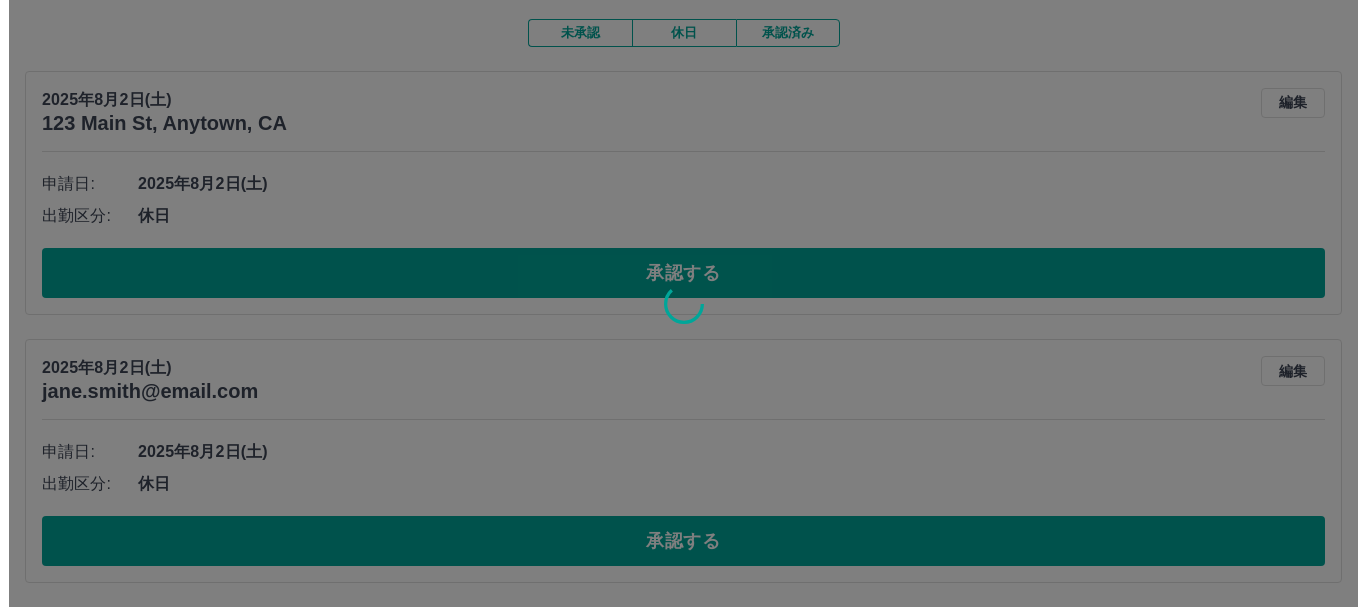scroll, scrollTop: 0, scrollLeft: 0, axis: both 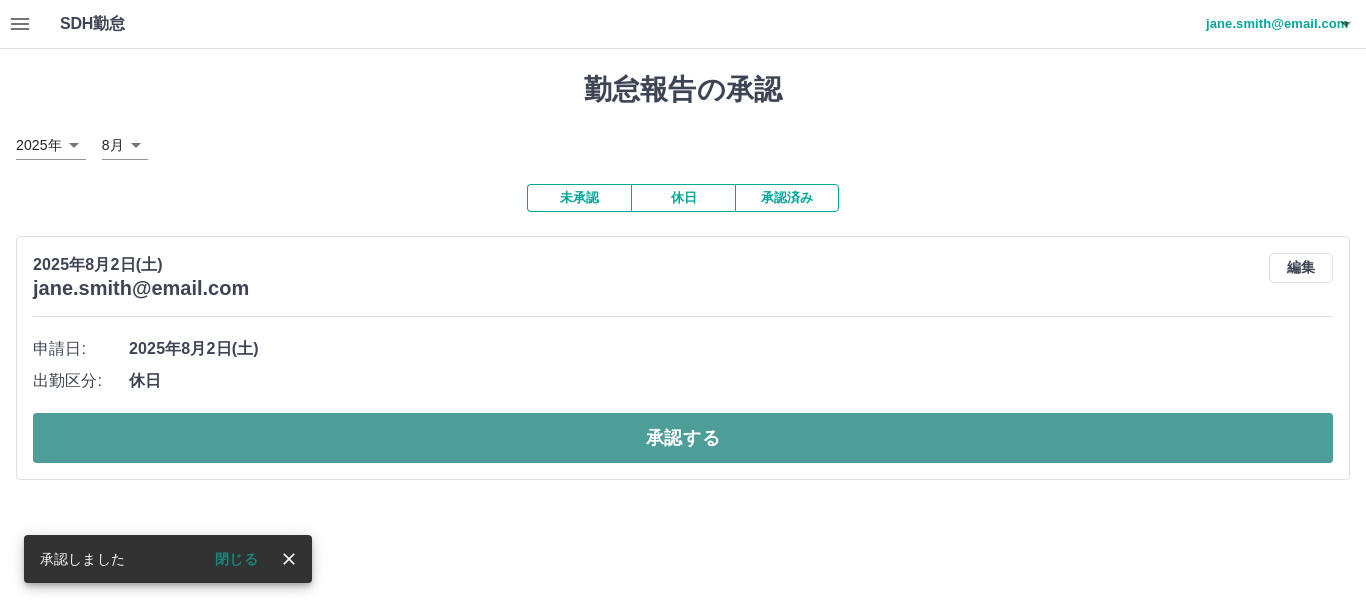 click on "承認する" at bounding box center [683, 438] 